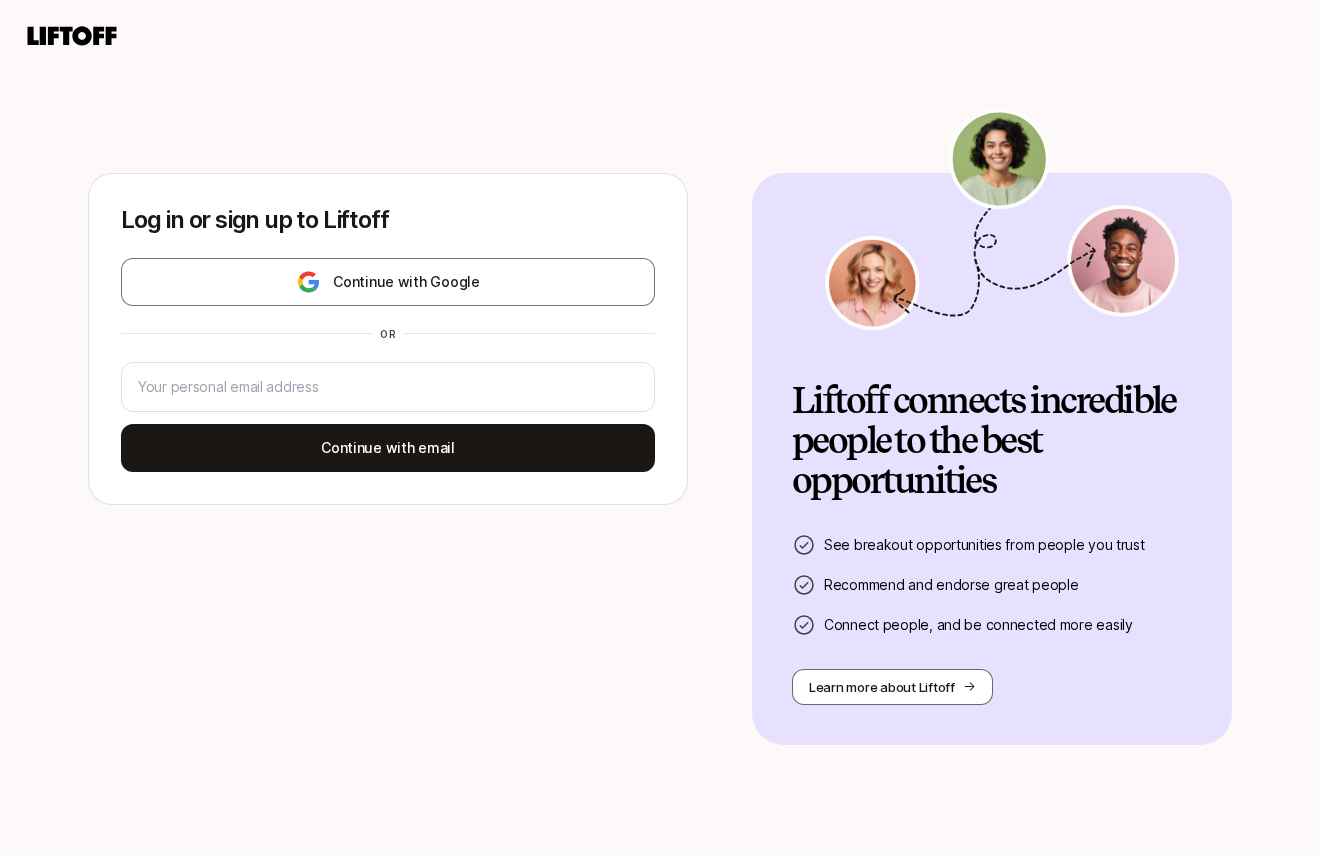 scroll, scrollTop: 0, scrollLeft: 0, axis: both 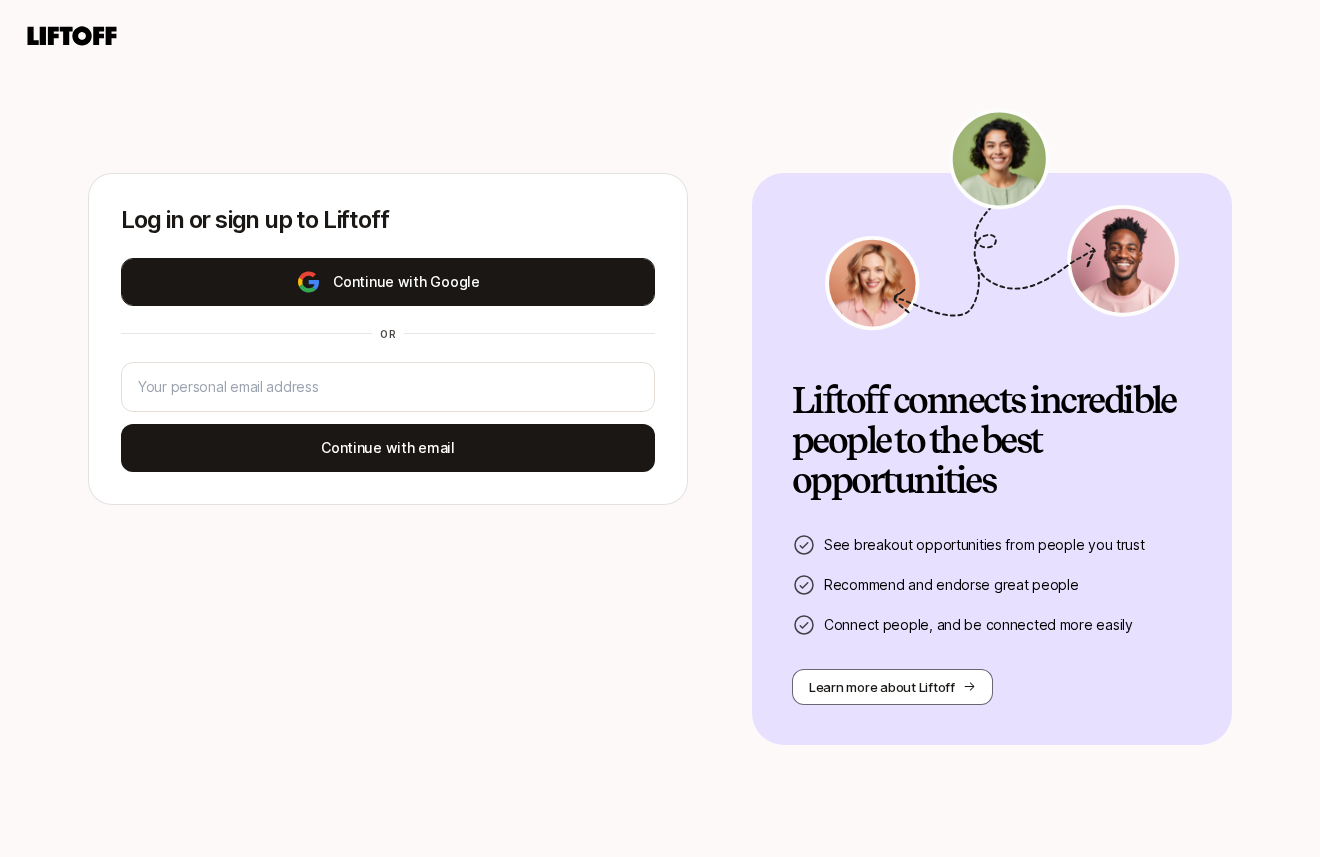 click on "Continue with Google" at bounding box center [388, 282] 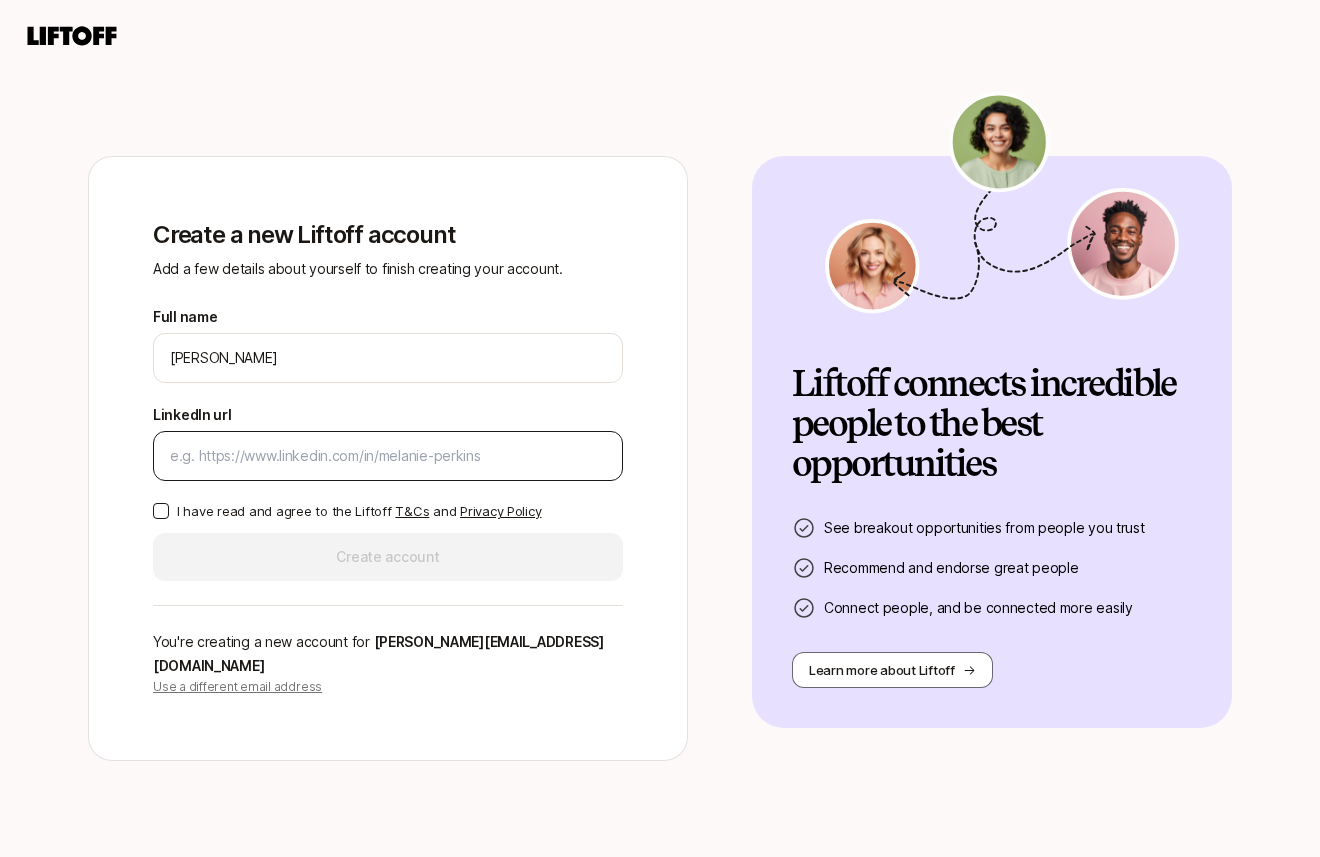 click on "LinkedIn url" at bounding box center [388, 456] 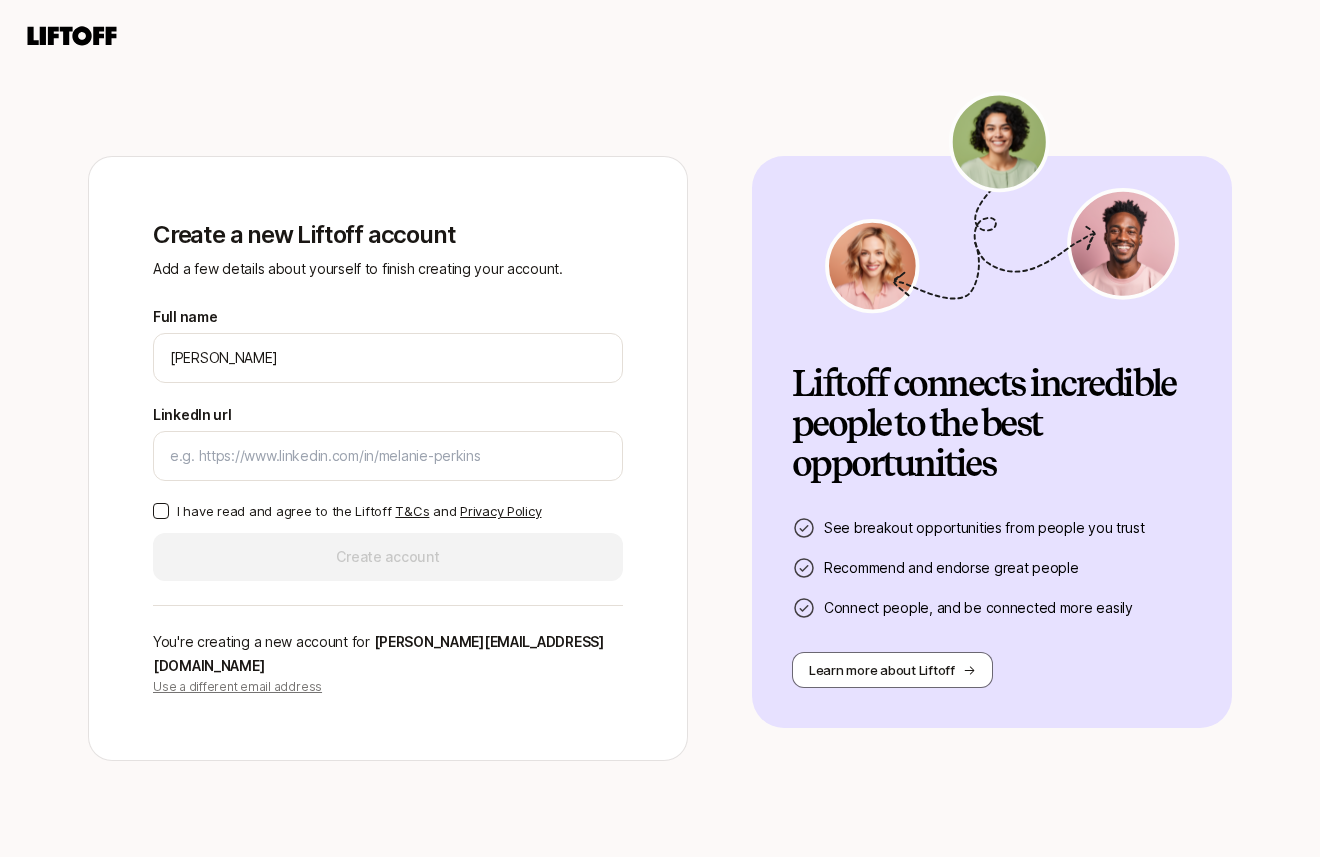 click on "I have read and agree to the Liftoff   T&Cs   and   Privacy Policy" at bounding box center [359, 511] 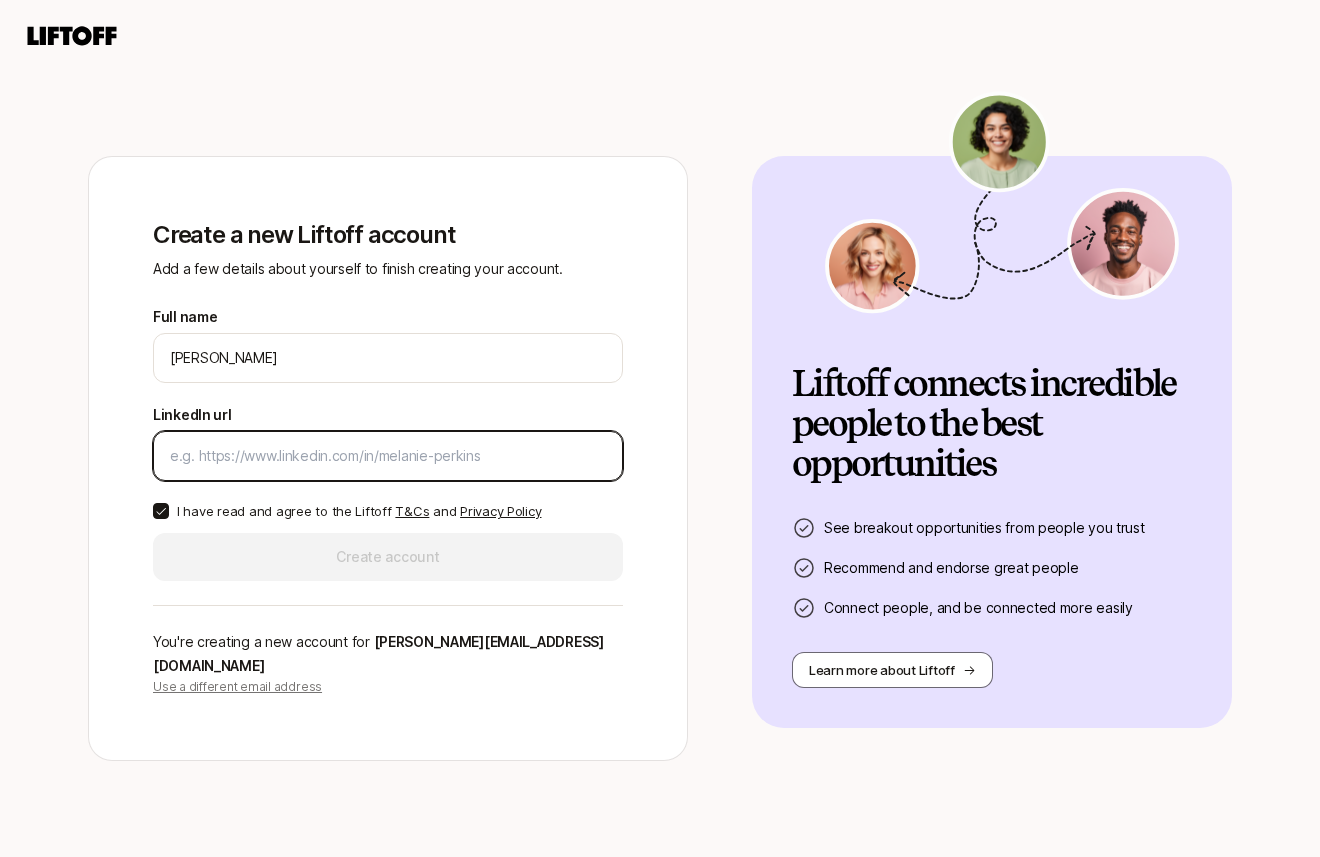 click on "LinkedIn url" at bounding box center [388, 456] 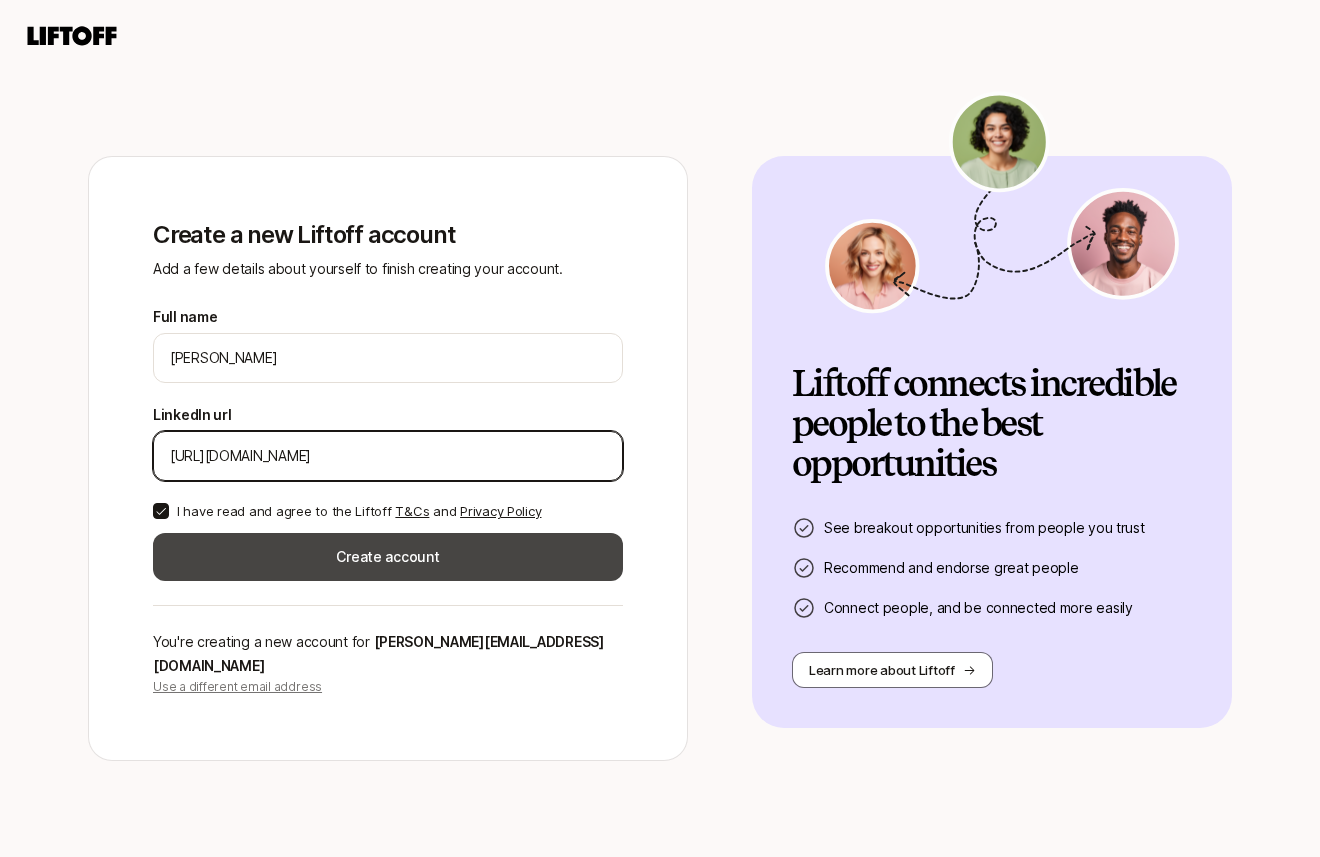 type on "[URL][DOMAIN_NAME]" 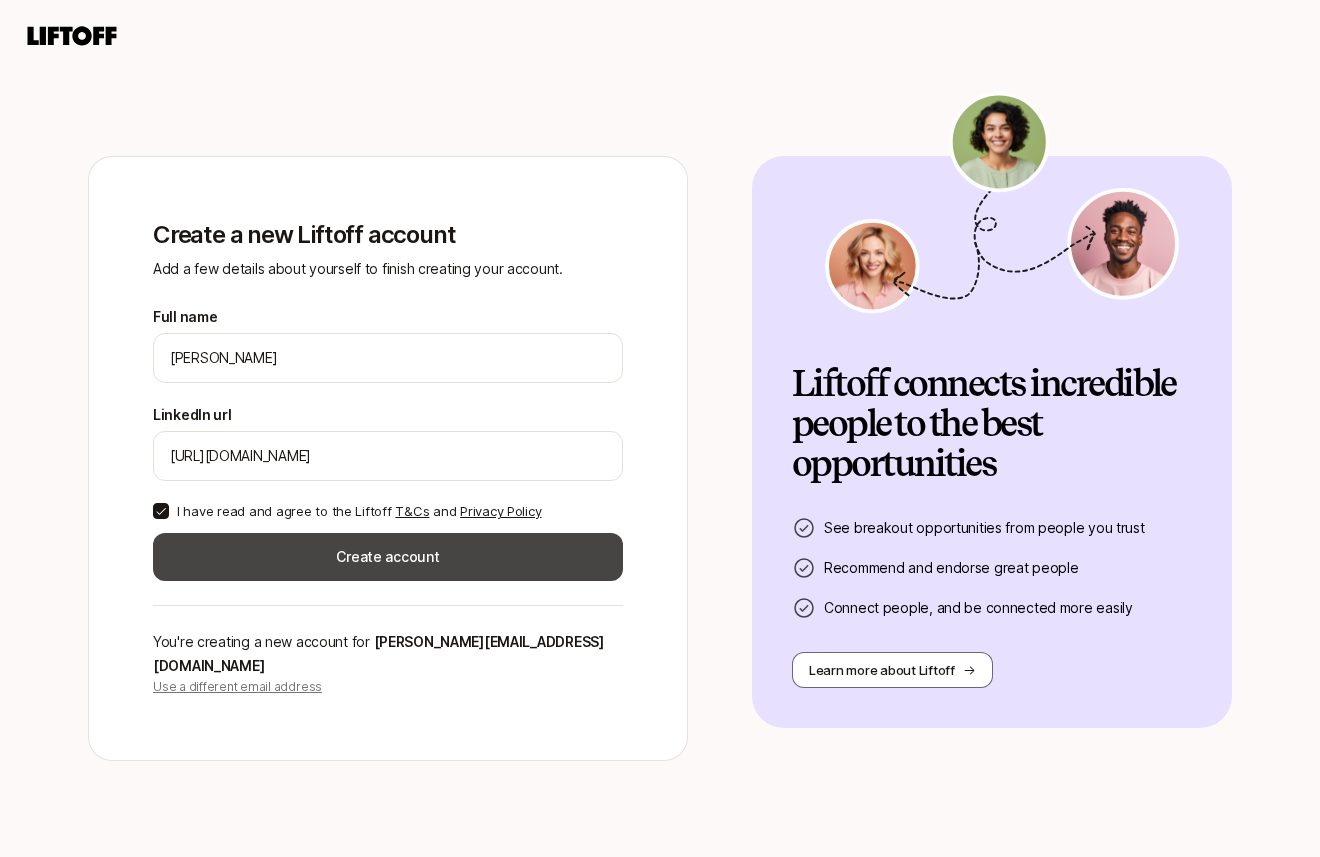 click on "Create account" at bounding box center [388, 557] 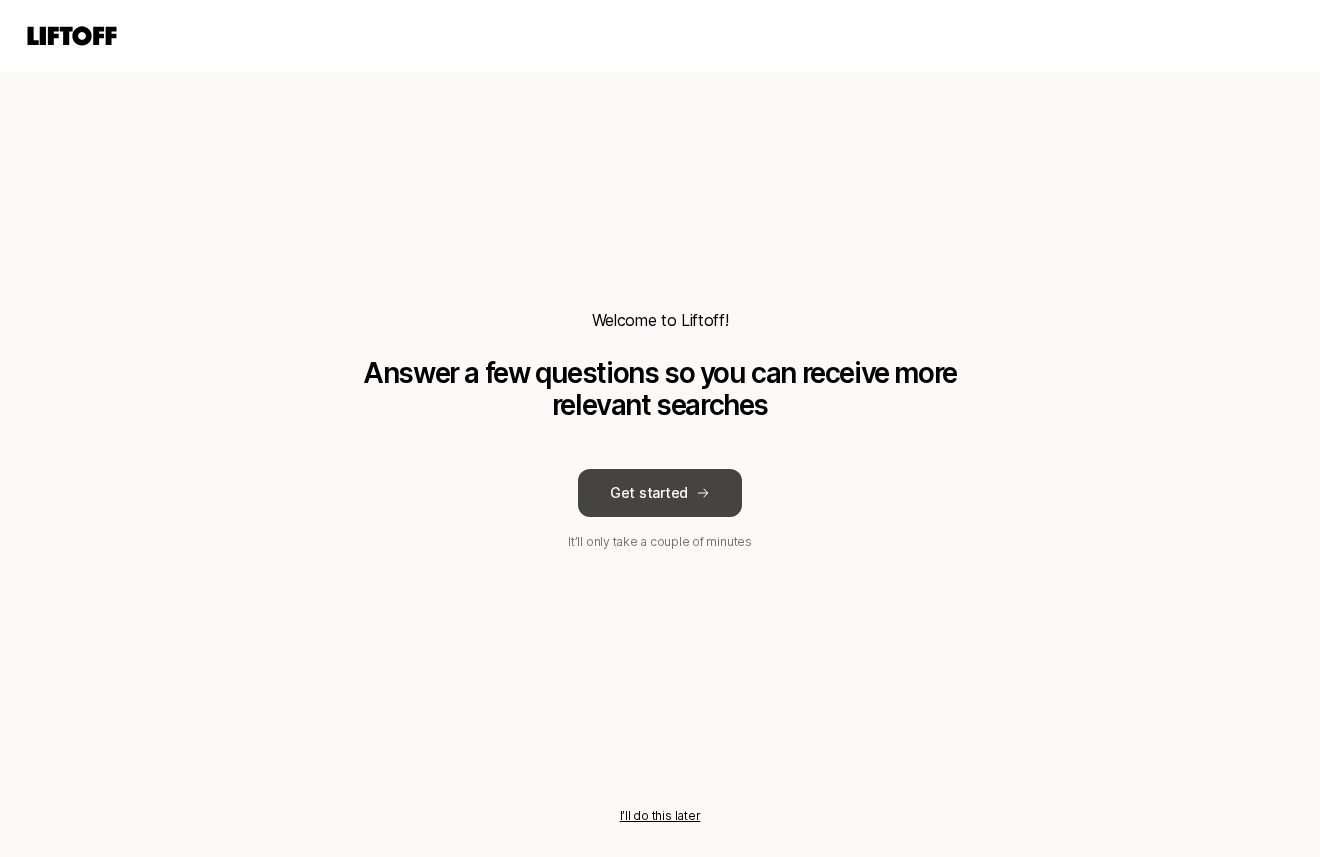 click on "Get started" at bounding box center [660, 493] 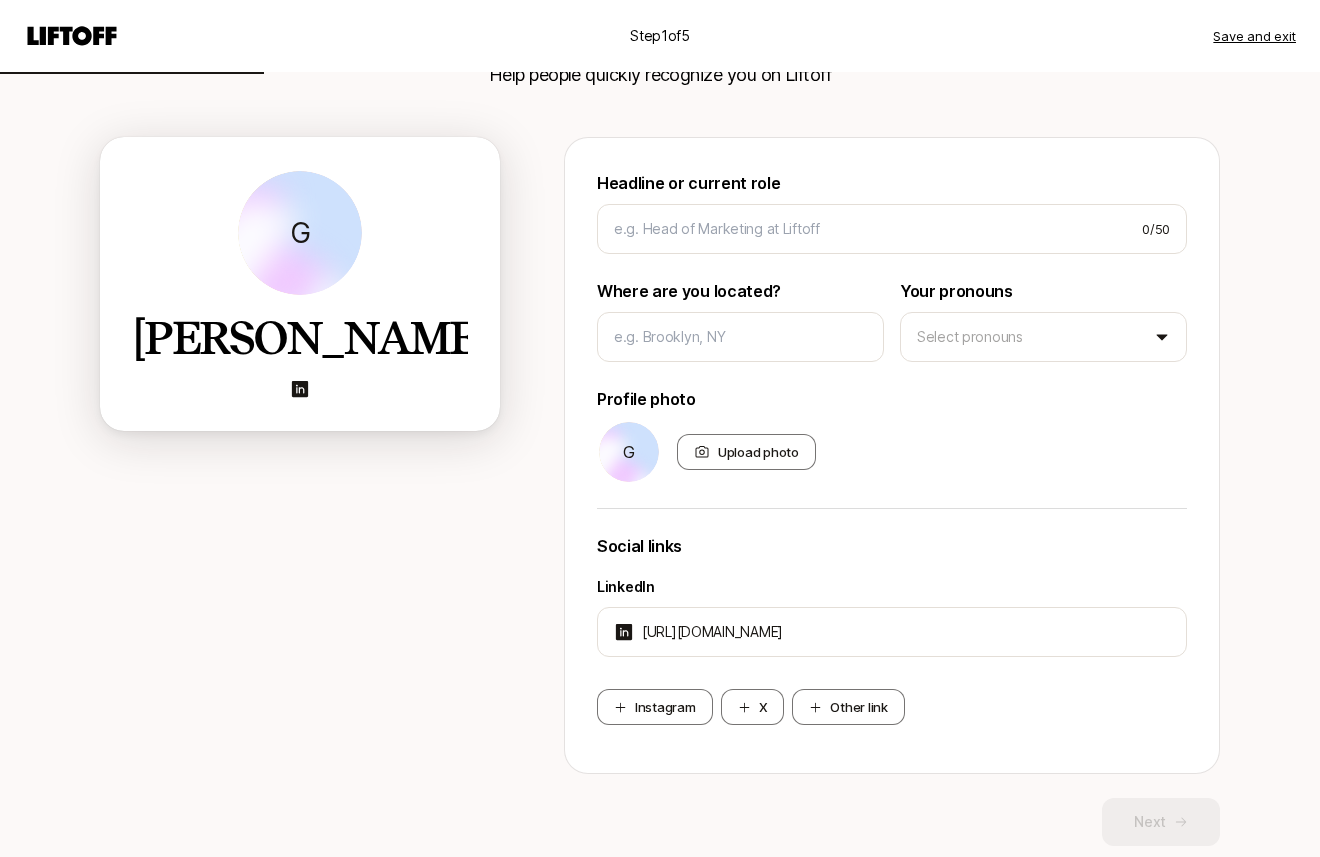 scroll, scrollTop: 131, scrollLeft: 0, axis: vertical 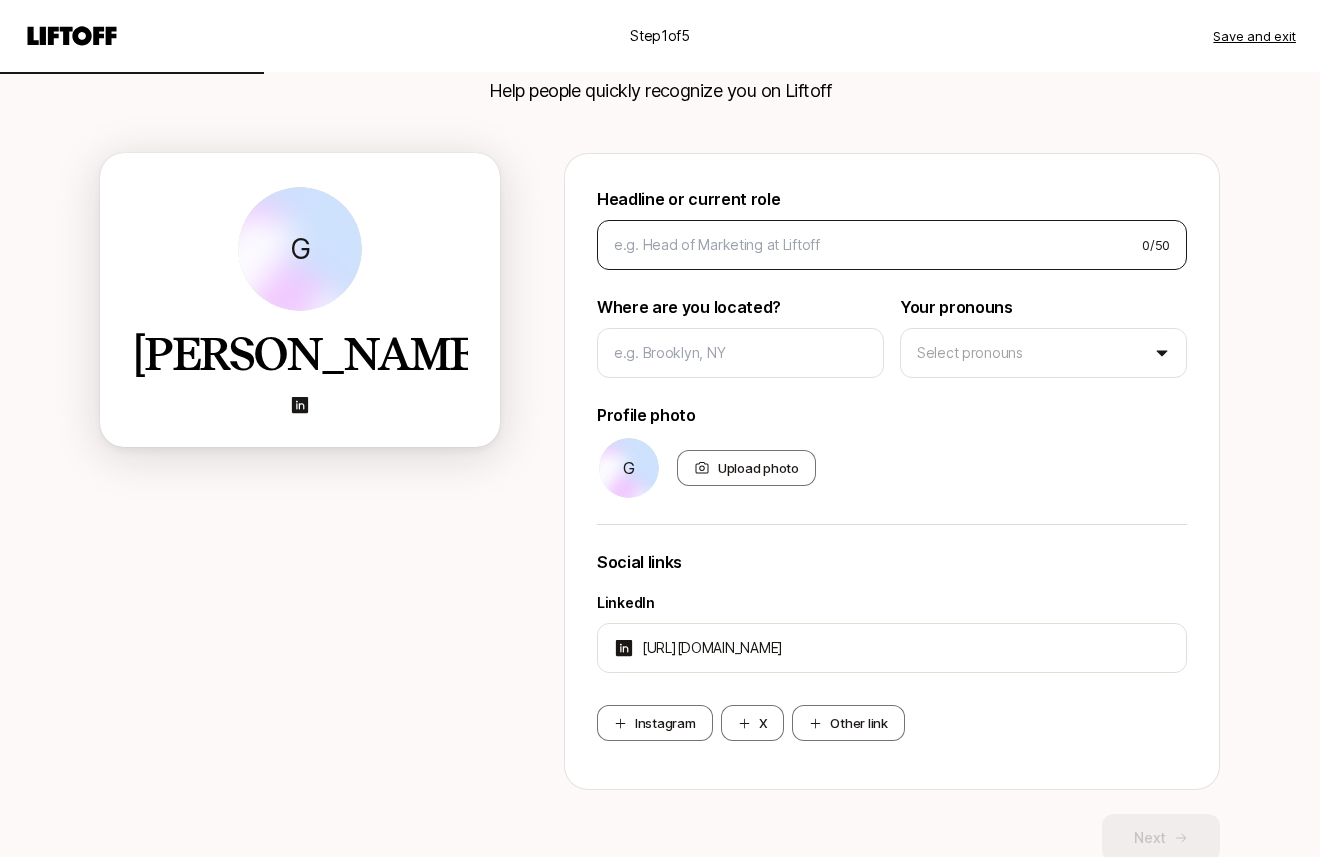 click on "0 / 50" at bounding box center [892, 245] 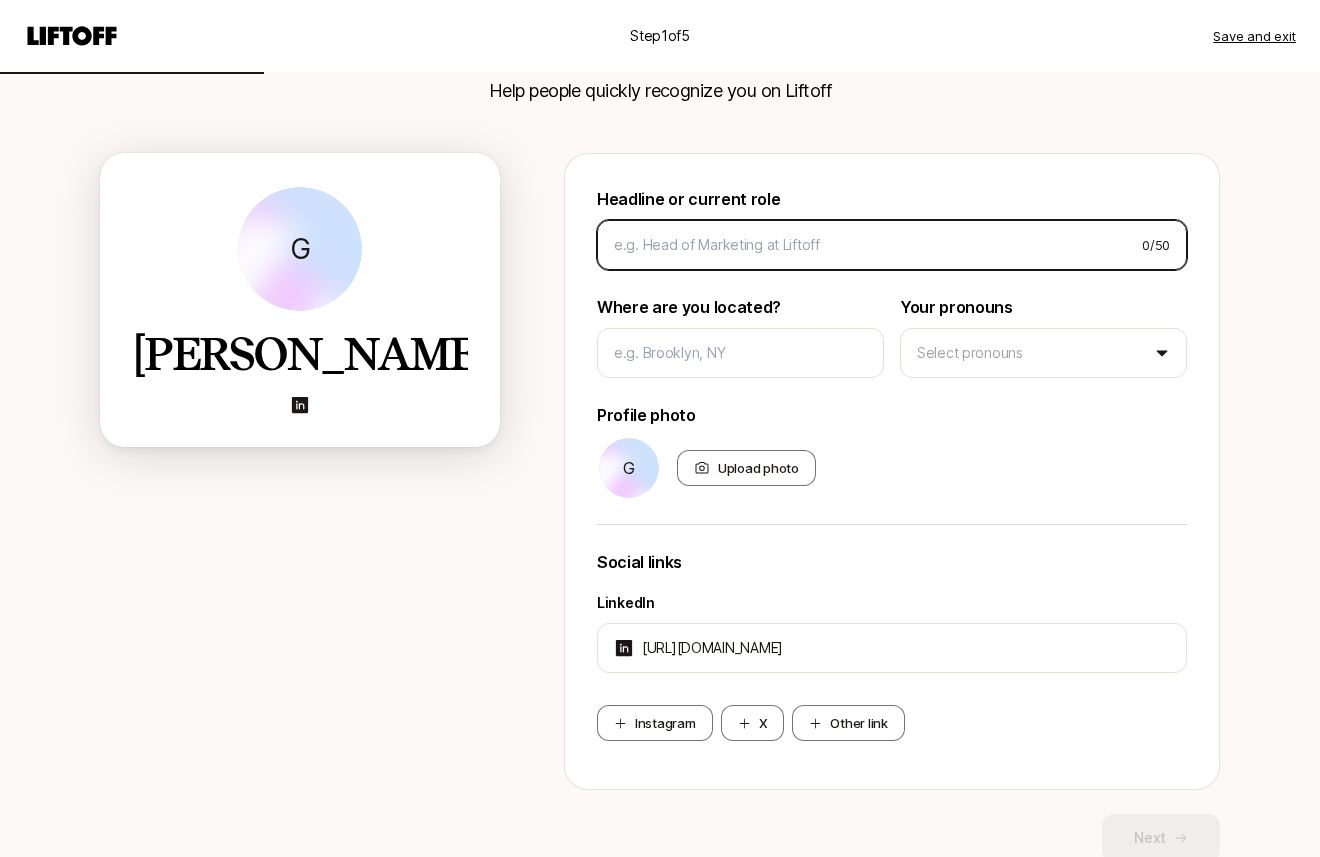 click at bounding box center (870, 245) 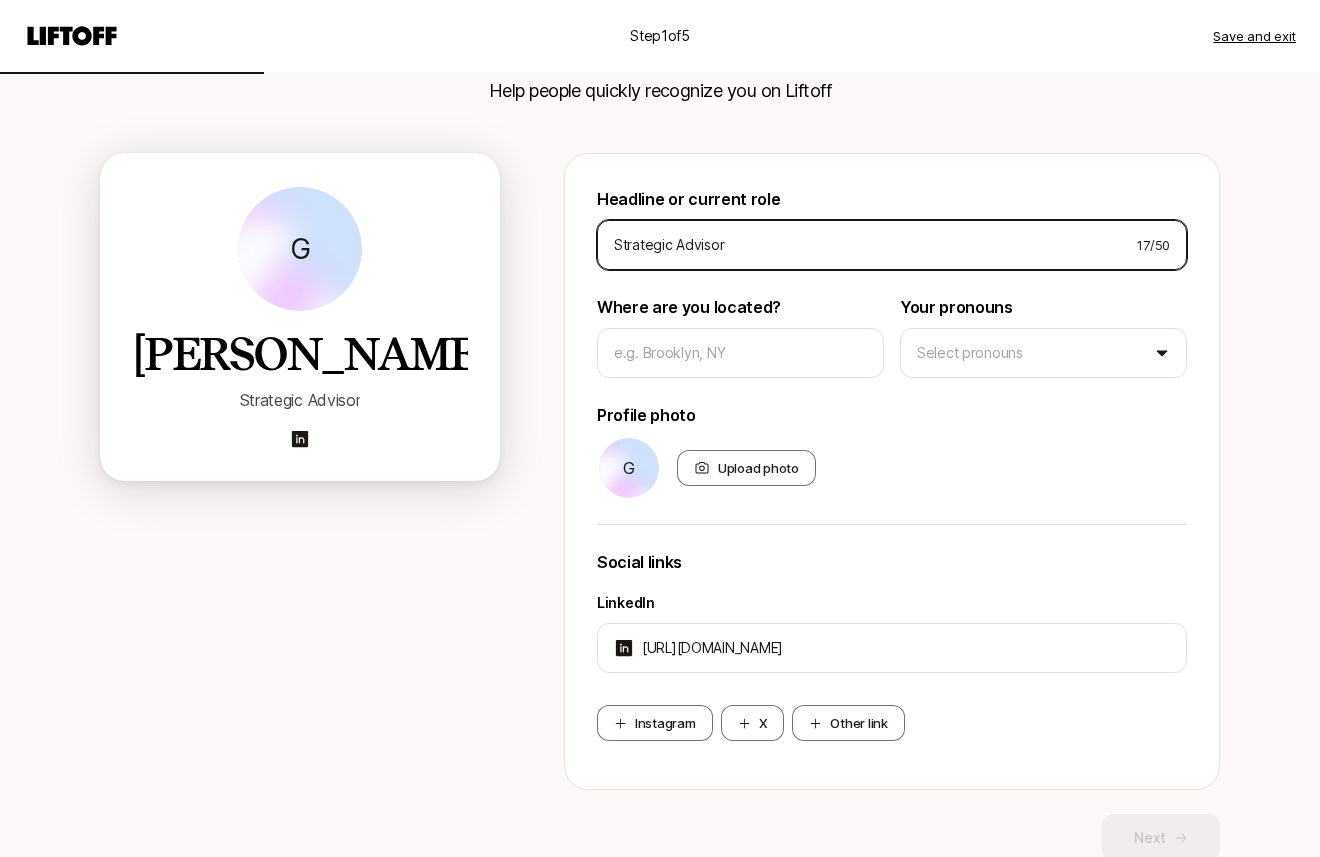 type on "Strategic Advisor" 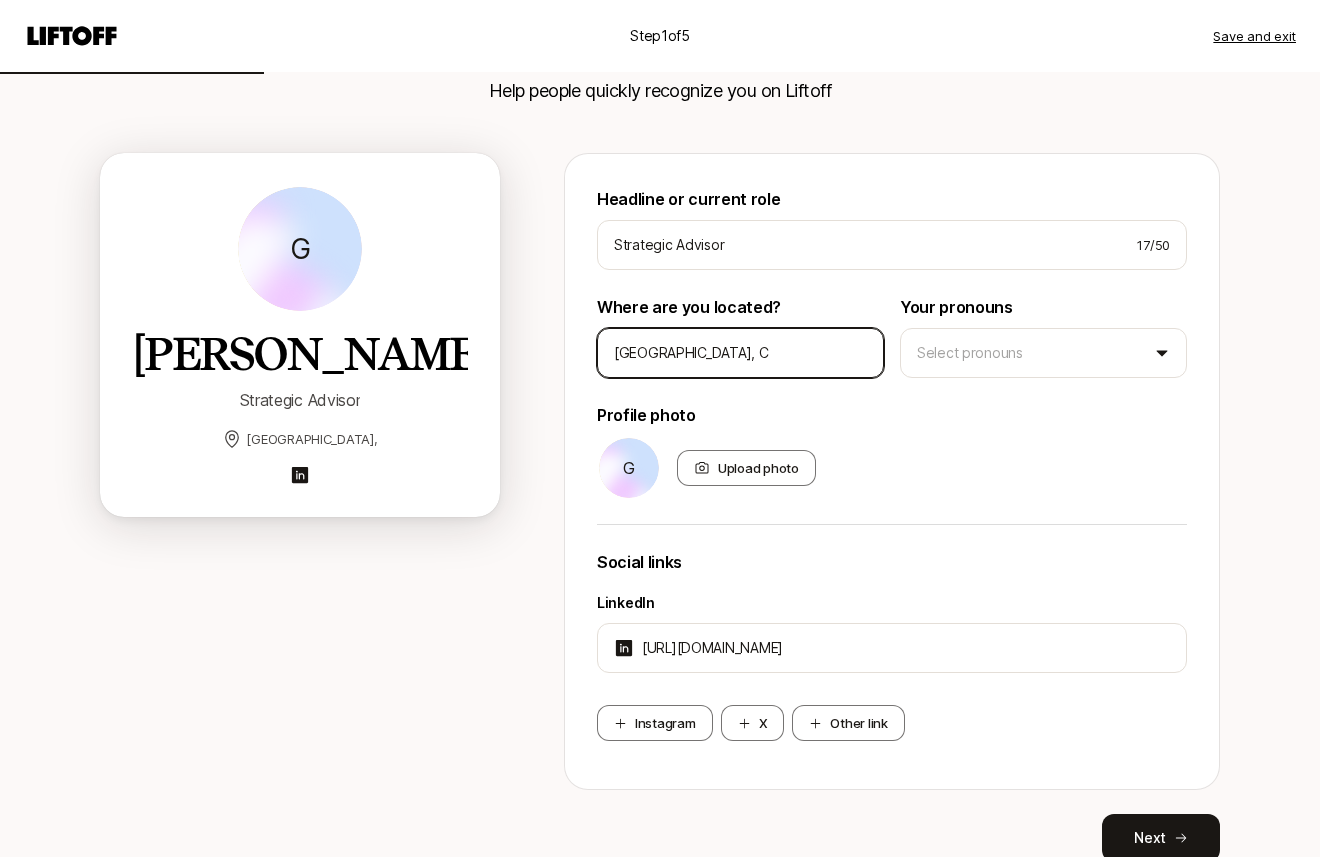 type on "[GEOGRAPHIC_DATA], [GEOGRAPHIC_DATA]" 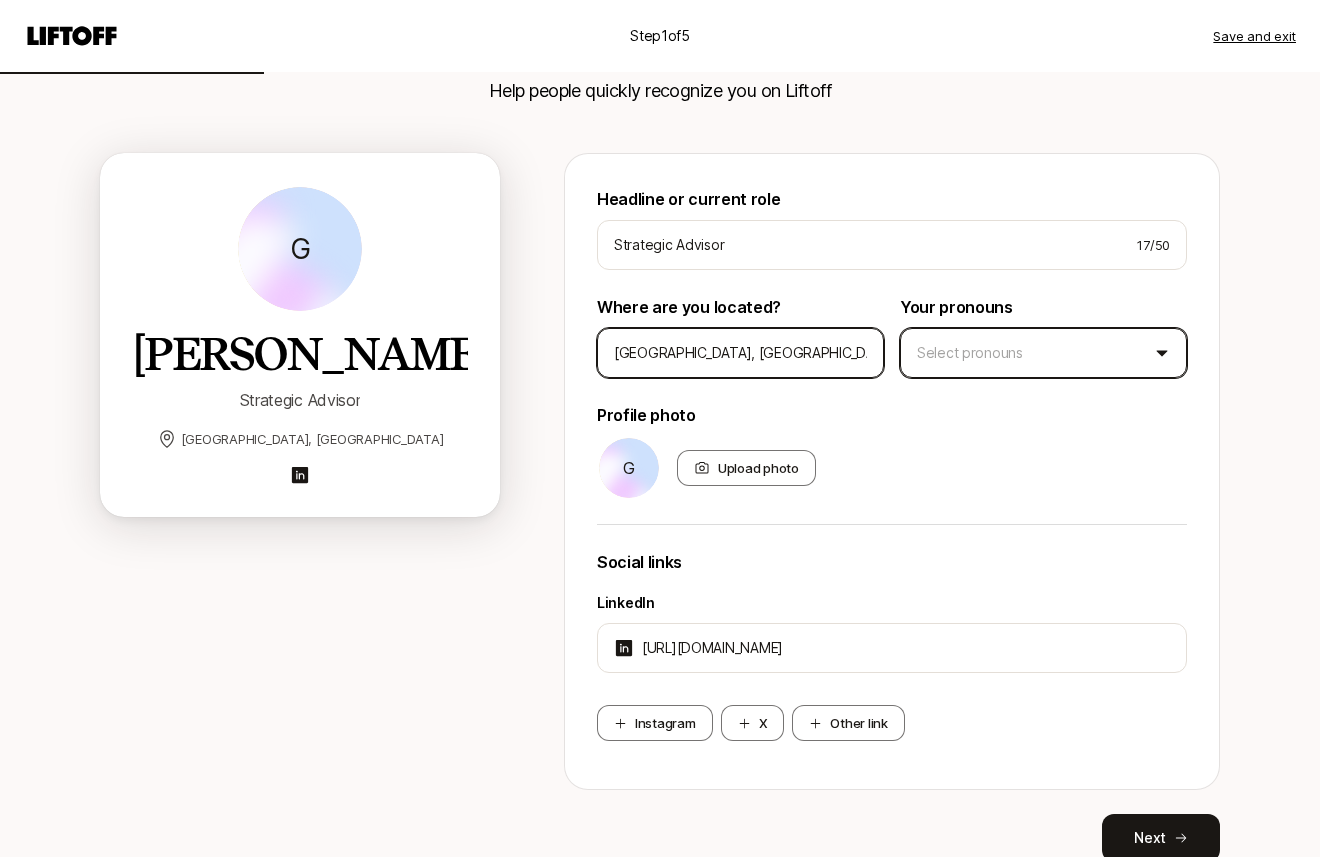 type on "[GEOGRAPHIC_DATA], [GEOGRAPHIC_DATA]" 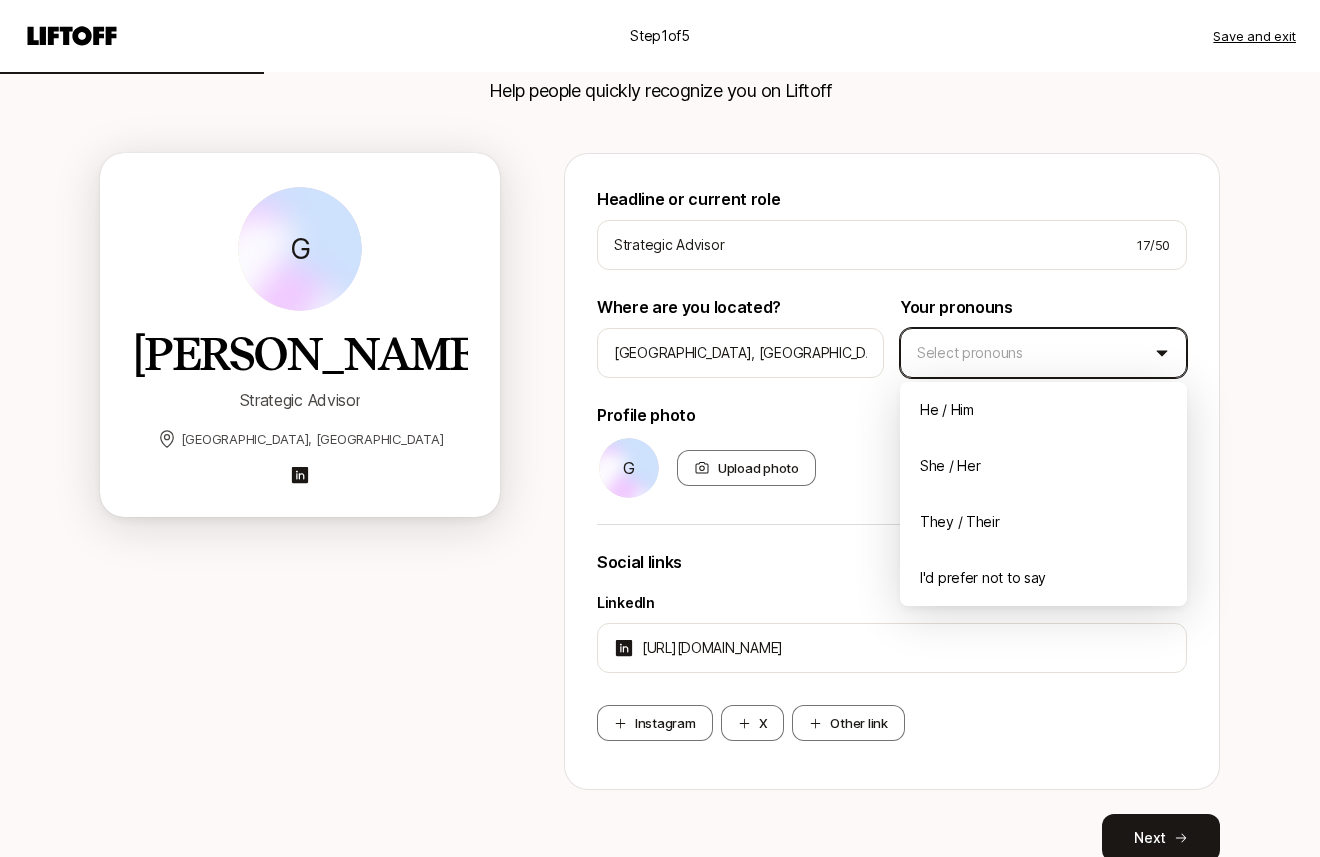 click on "Step  1  of  5 Save and exit Add your bio Help people quickly recognize you on Liftoff G [PERSON_NAME] Strategic Advisor [GEOGRAPHIC_DATA], [GEOGRAPHIC_DATA] Headline or current role Strategic Advisor 17 / 50 Where are you located? [GEOGRAPHIC_DATA], [GEOGRAPHIC_DATA] Your pronouns Select pronouns Profile photo G Upload photo Social links LinkedIn [URL][DOMAIN_NAME] Instagram X Other link Next He / Him She / Her They / Their I'd prefer not to say" at bounding box center (660, 297) 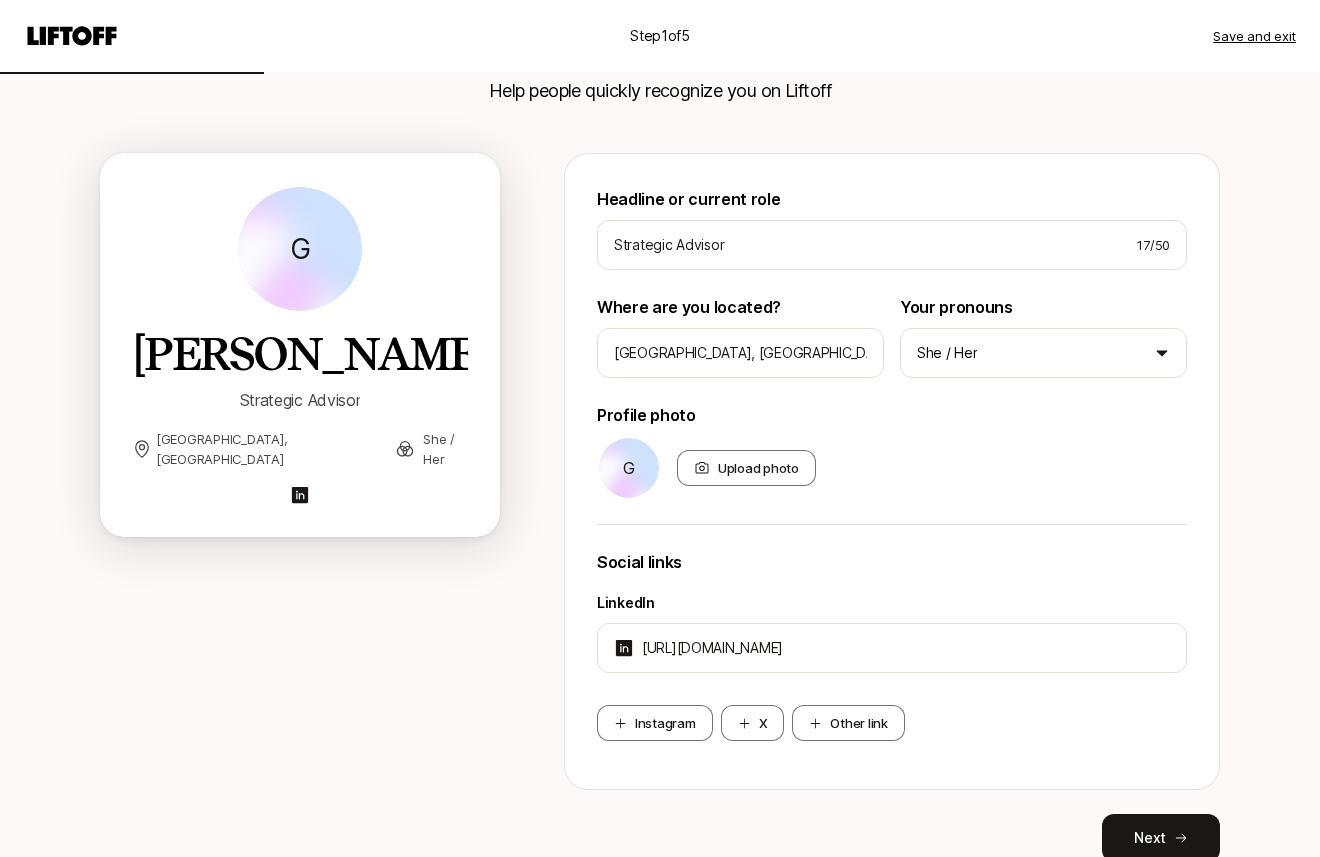 click on "G Upload photo" at bounding box center [892, 468] 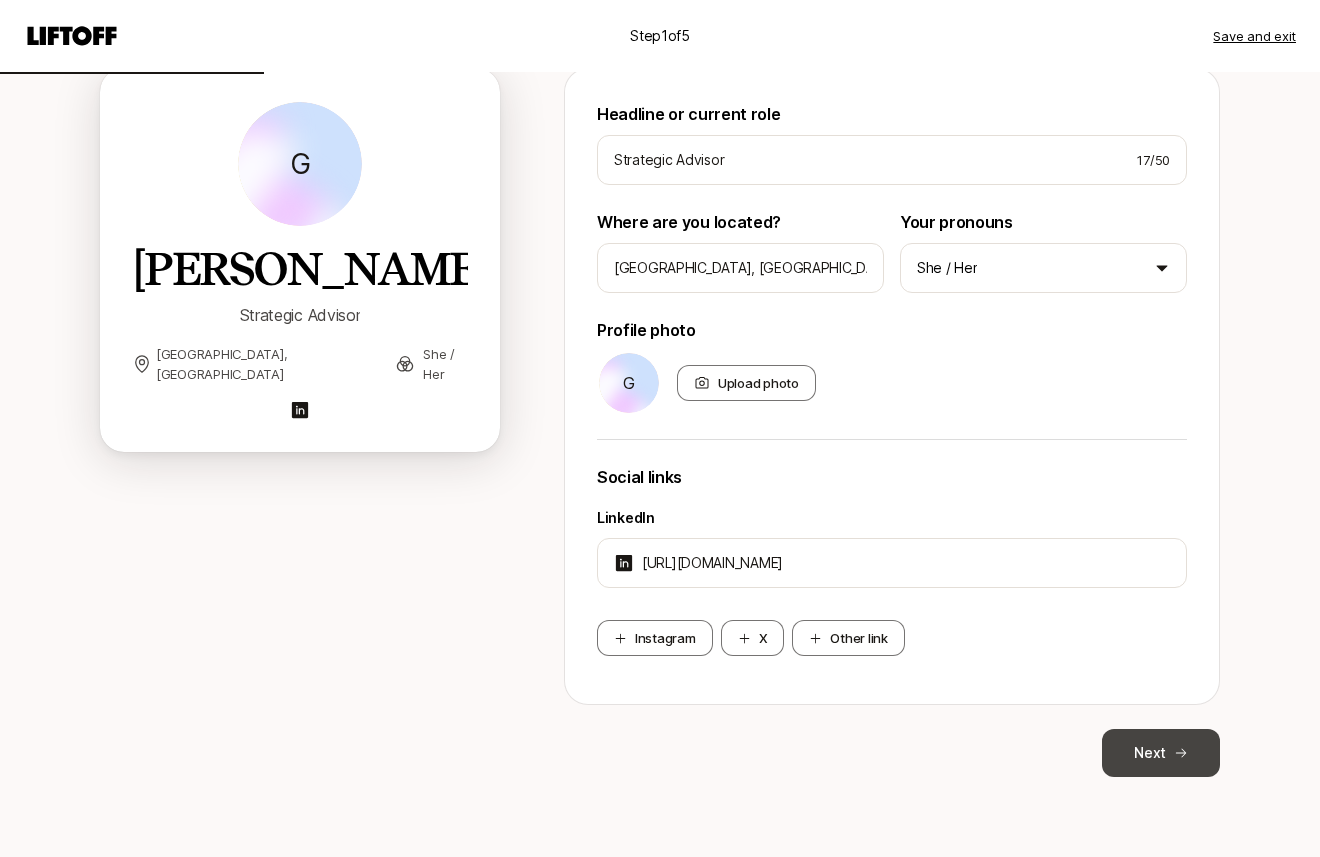 click on "Next" at bounding box center [1161, 753] 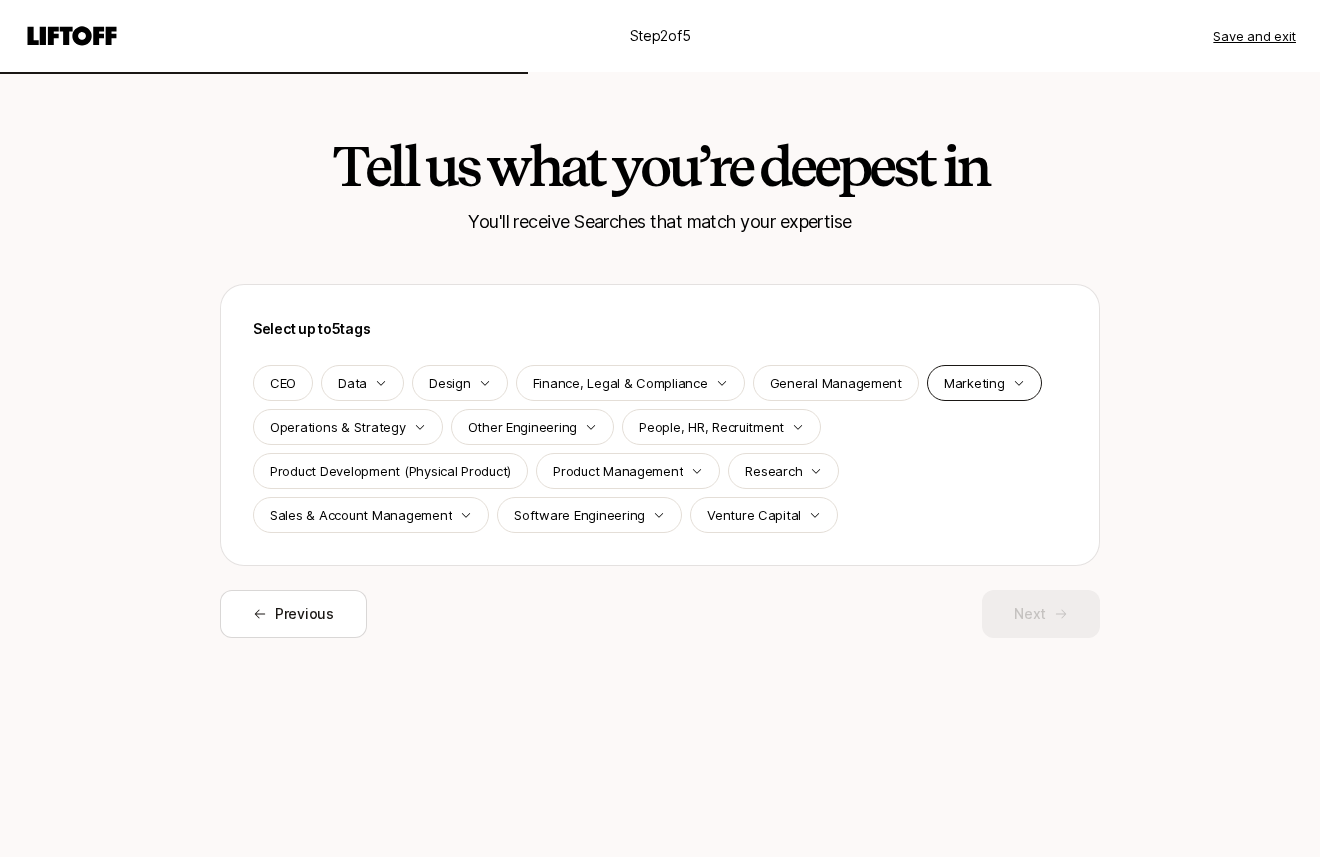 click on "Marketing" at bounding box center [984, 383] 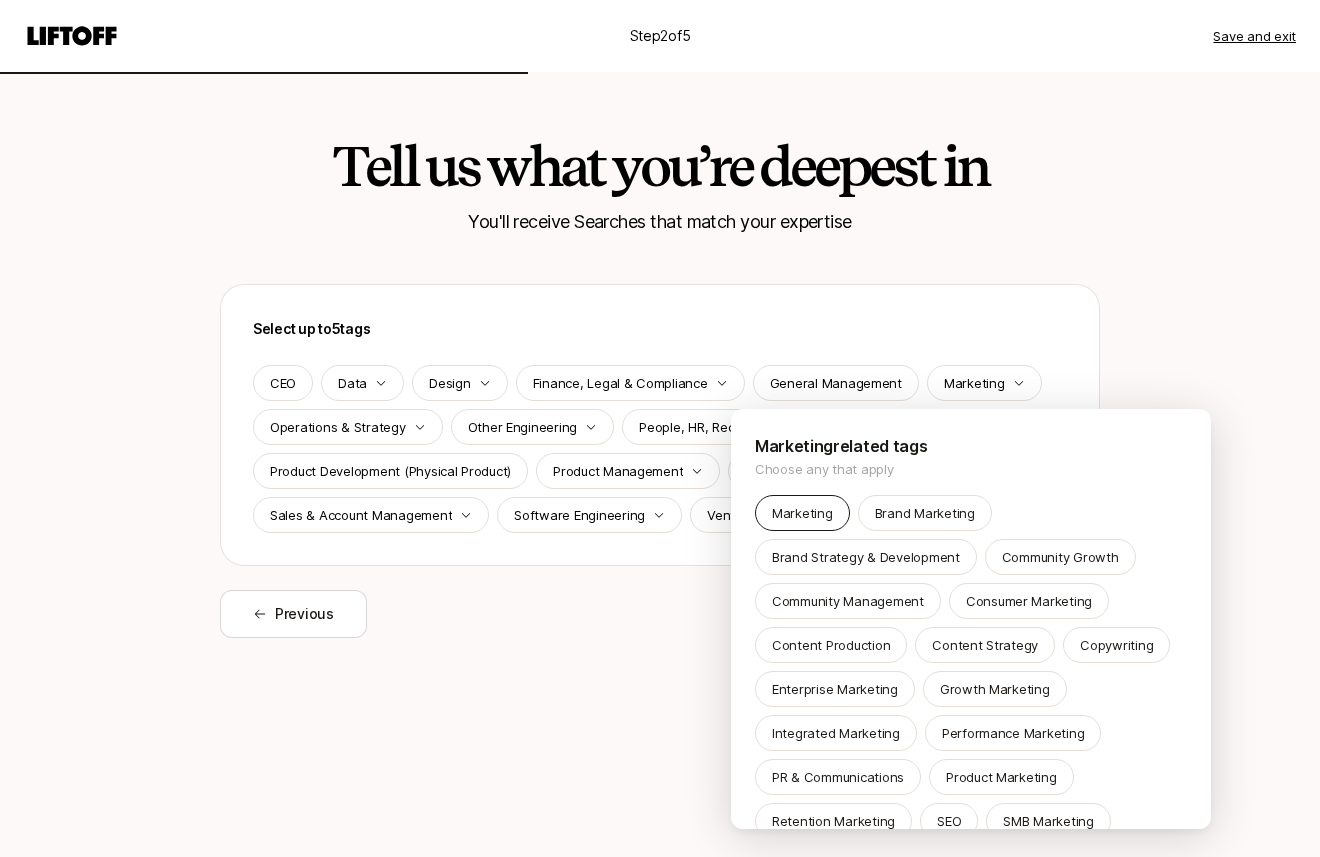 click on "Marketing" at bounding box center (802, 513) 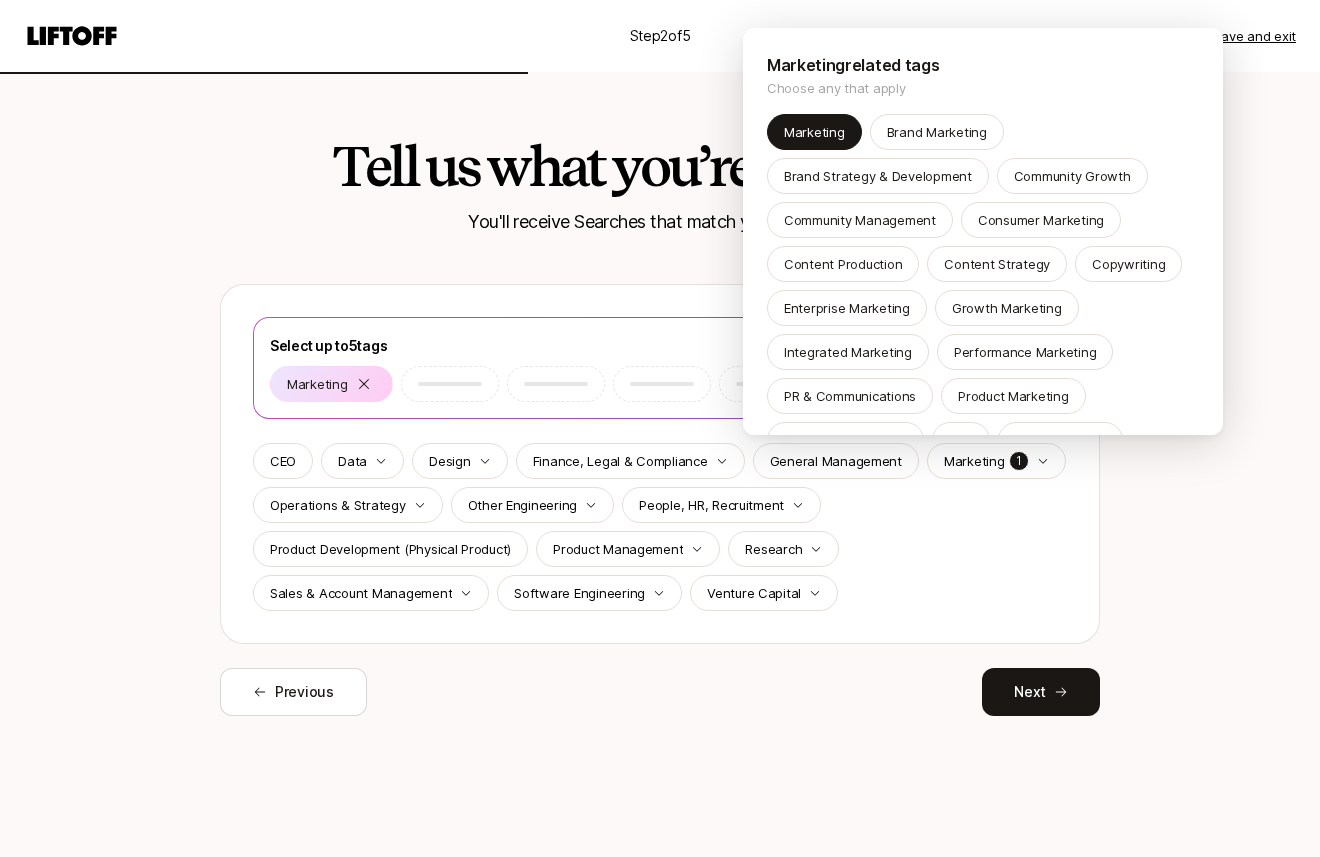 click on "Step  2  of  5 Save and exit Tell us what you’re deepest in You'll receive Searches that match your expertise Select up to  5  tags Marketing CEO Data Design Finance, Legal & Compliance General Management Marketing 1 Operations & Strategy Other Engineering People, HR, Recruitment Product Development (Physical Product) Product Management Research Sales & Account Management Software Engineering Venture Capital Previous Next Marketing  related tags Choose any that apply Marketing Brand Marketing Brand Strategy & Development Community Growth Community Management Consumer Marketing Content Production Content Strategy Copywriting Enterprise Marketing Growth Marketing Integrated Marketing Performance Marketing PR & Communications Product Marketing Retention Marketing SEO SMB Marketing Social" at bounding box center [660, 428] 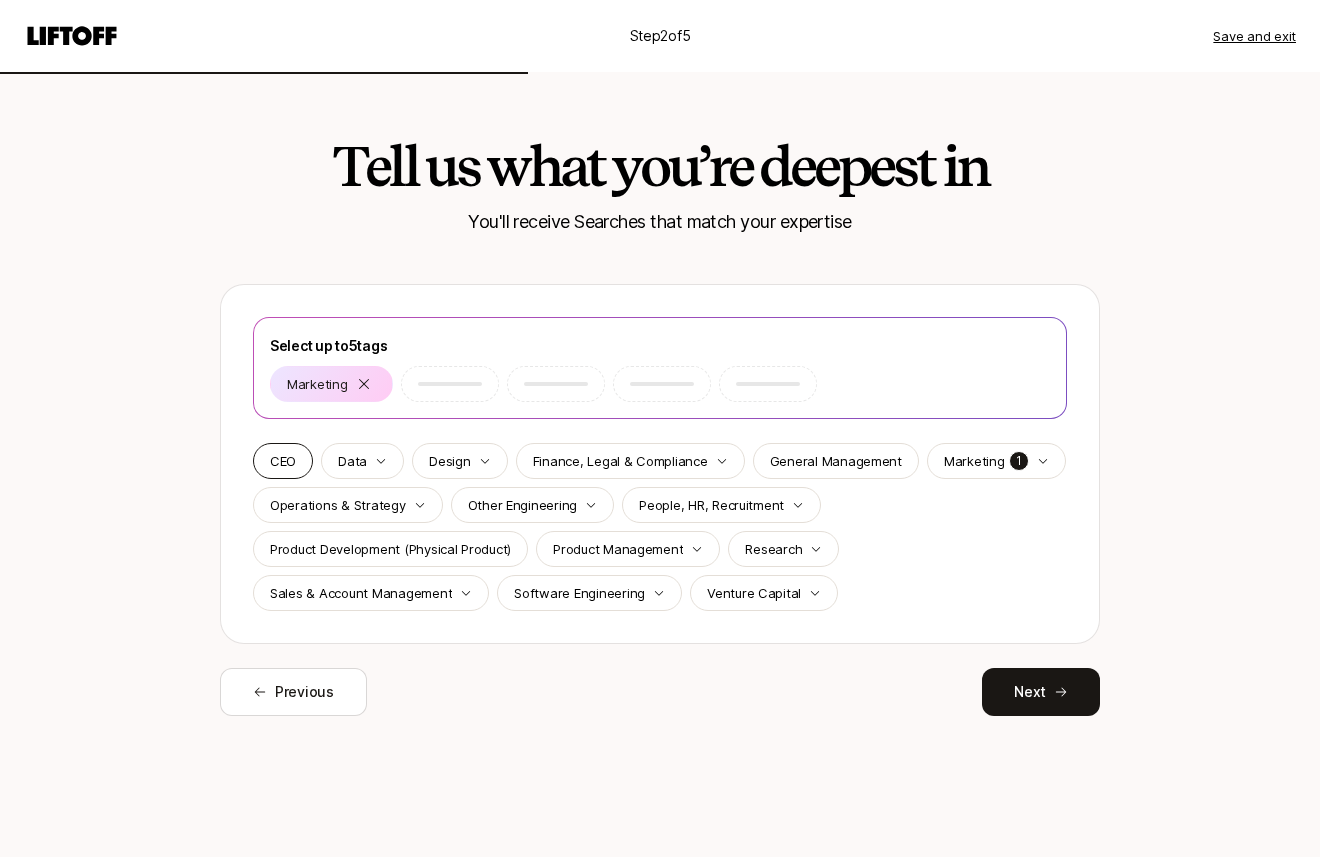 click on "CEO" at bounding box center [283, 461] 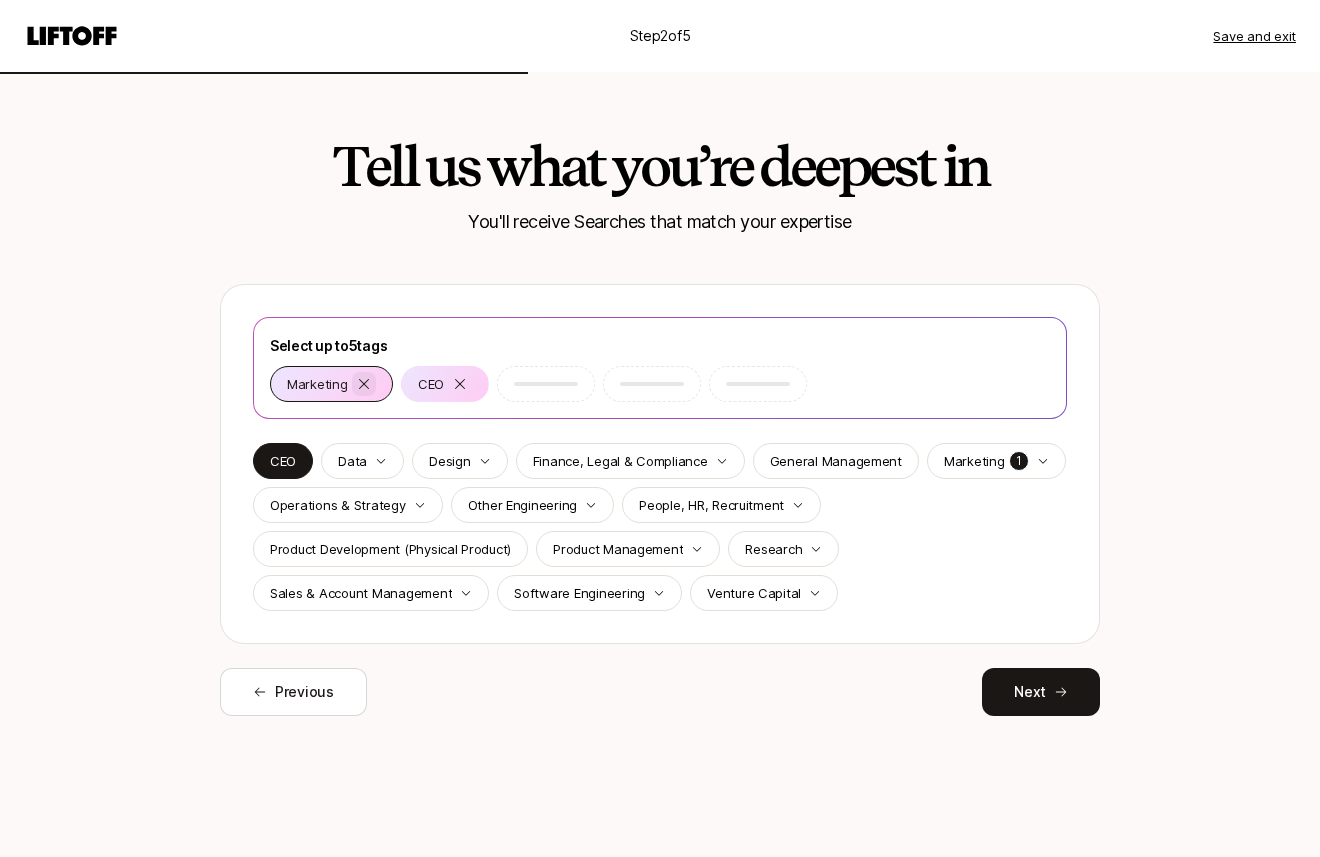 click 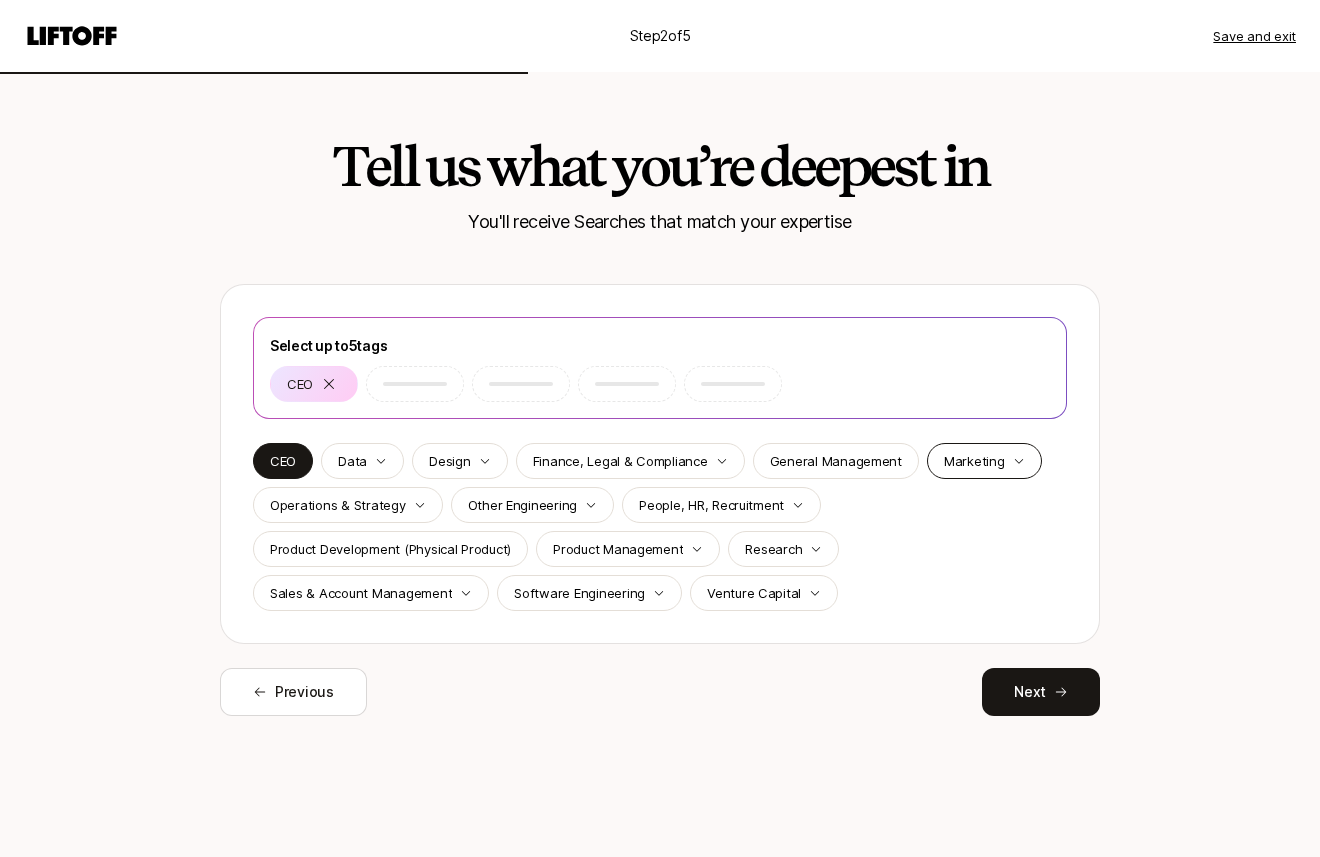 click on "Marketing" at bounding box center [974, 461] 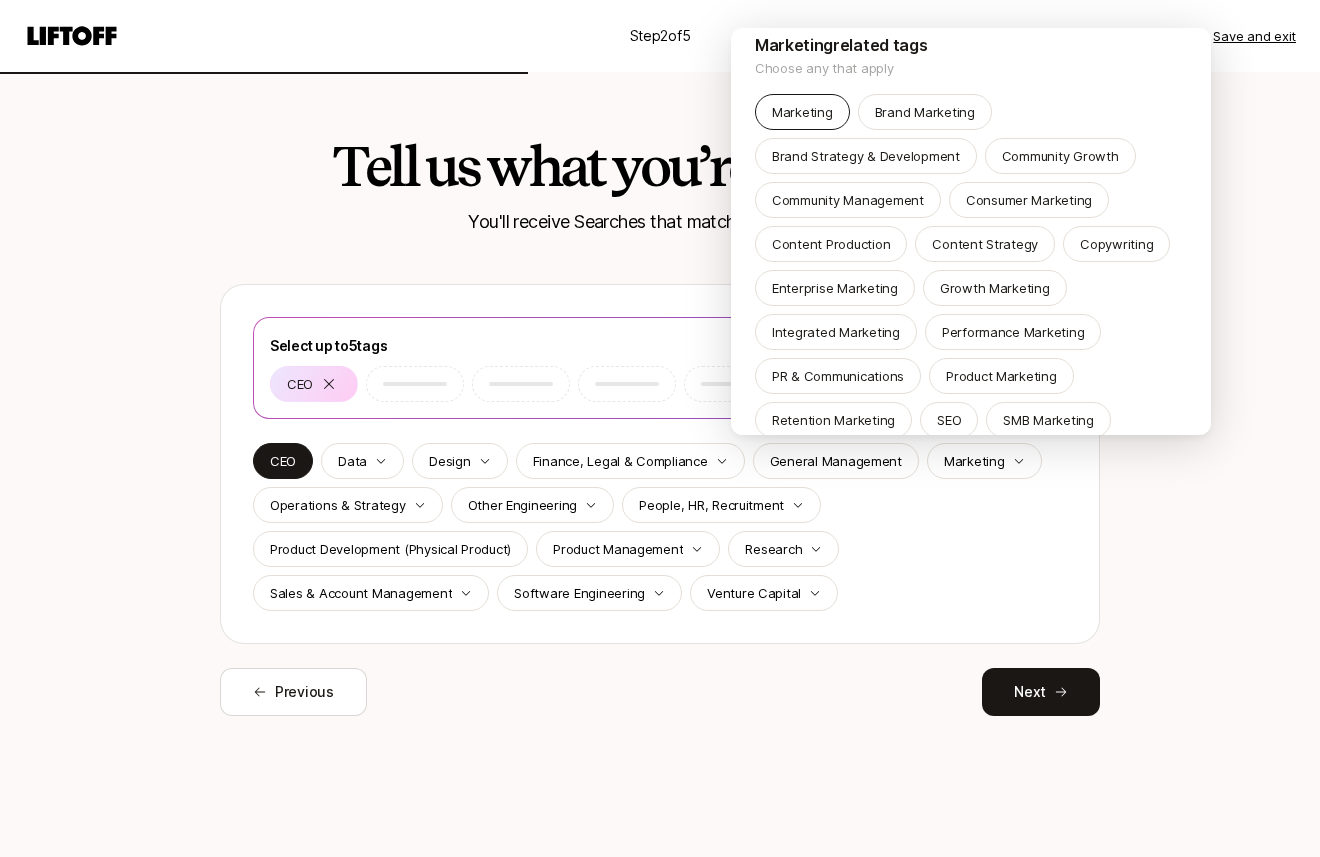 scroll, scrollTop: 0, scrollLeft: 0, axis: both 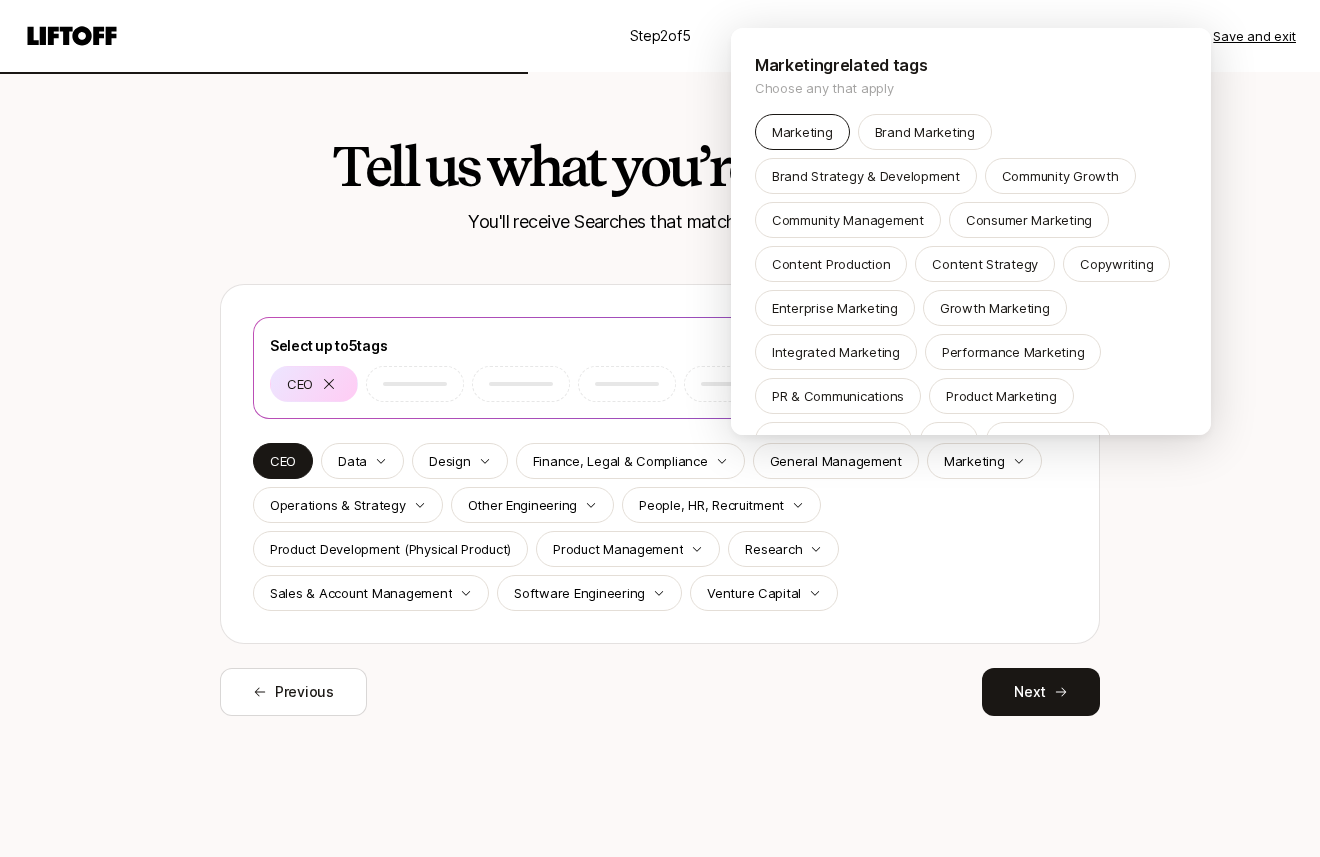 click on "Marketing" at bounding box center [802, 132] 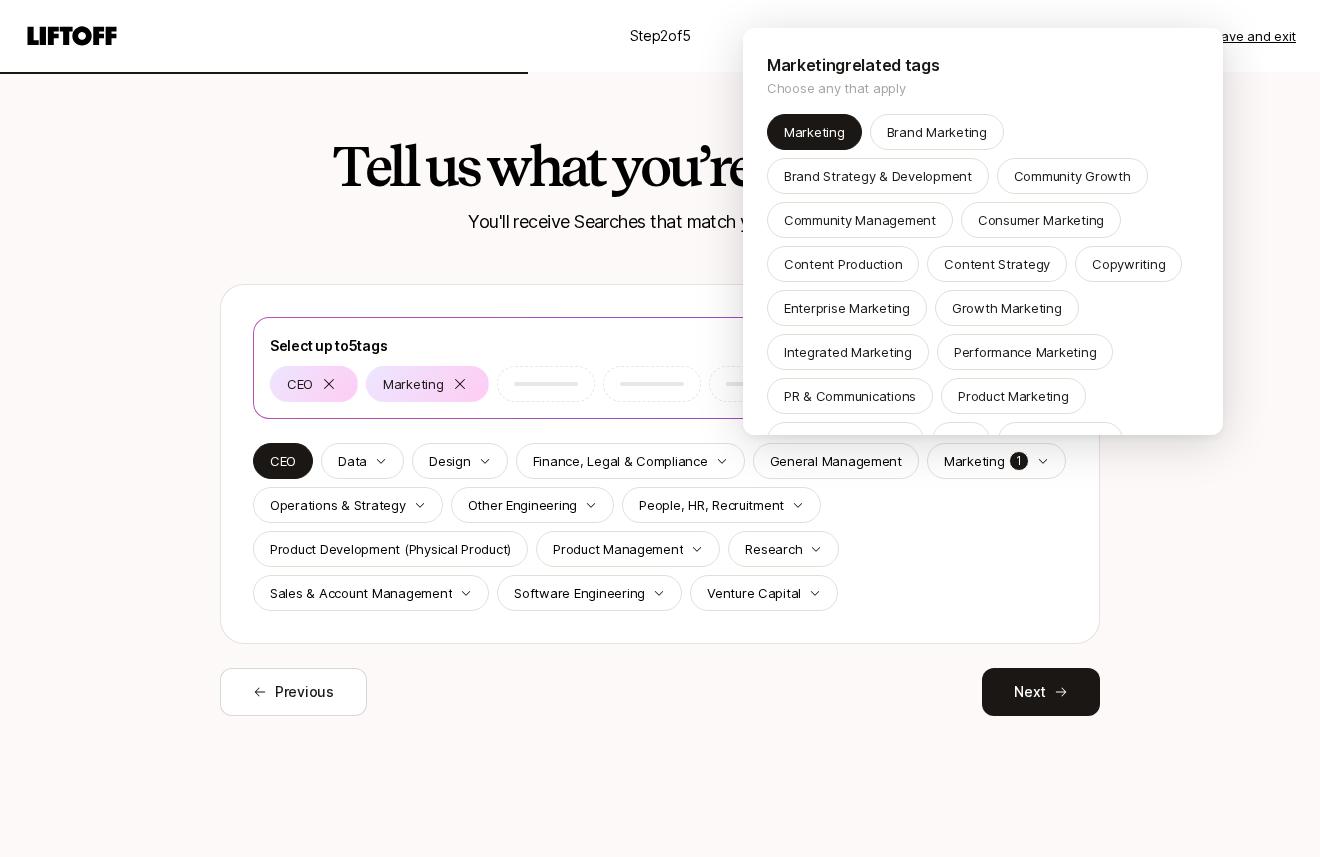 click on "Step  2  of  5 Save and exit Tell us what you’re deepest in You'll receive Searches that match your expertise Select up to  5  tags CEO Marketing CEO Data Design Finance, Legal & Compliance General Management Marketing 1 Operations & Strategy Other Engineering People, HR, Recruitment Product Development (Physical Product) Product Management Research Sales & Account Management Software Engineering Venture Capital Previous Next Marketing  related tags Choose any that apply Marketing Brand Marketing Brand Strategy & Development Community Growth Community Management Consumer Marketing Content Production Content Strategy Copywriting Enterprise Marketing Growth Marketing Integrated Marketing Performance Marketing PR & Communications Product Marketing Retention Marketing SEO SMB Marketing Social" at bounding box center (660, 428) 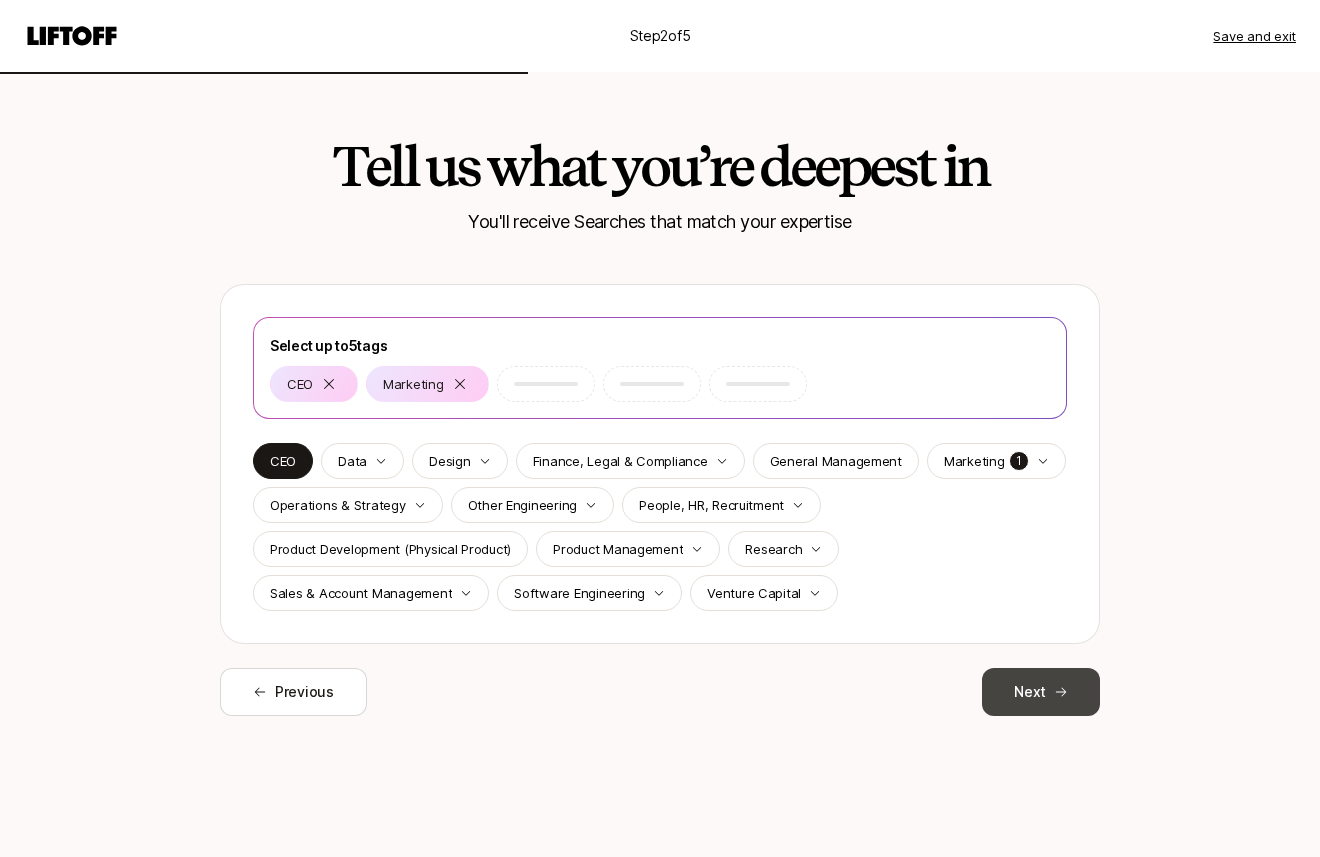 click on "Next" at bounding box center [1041, 692] 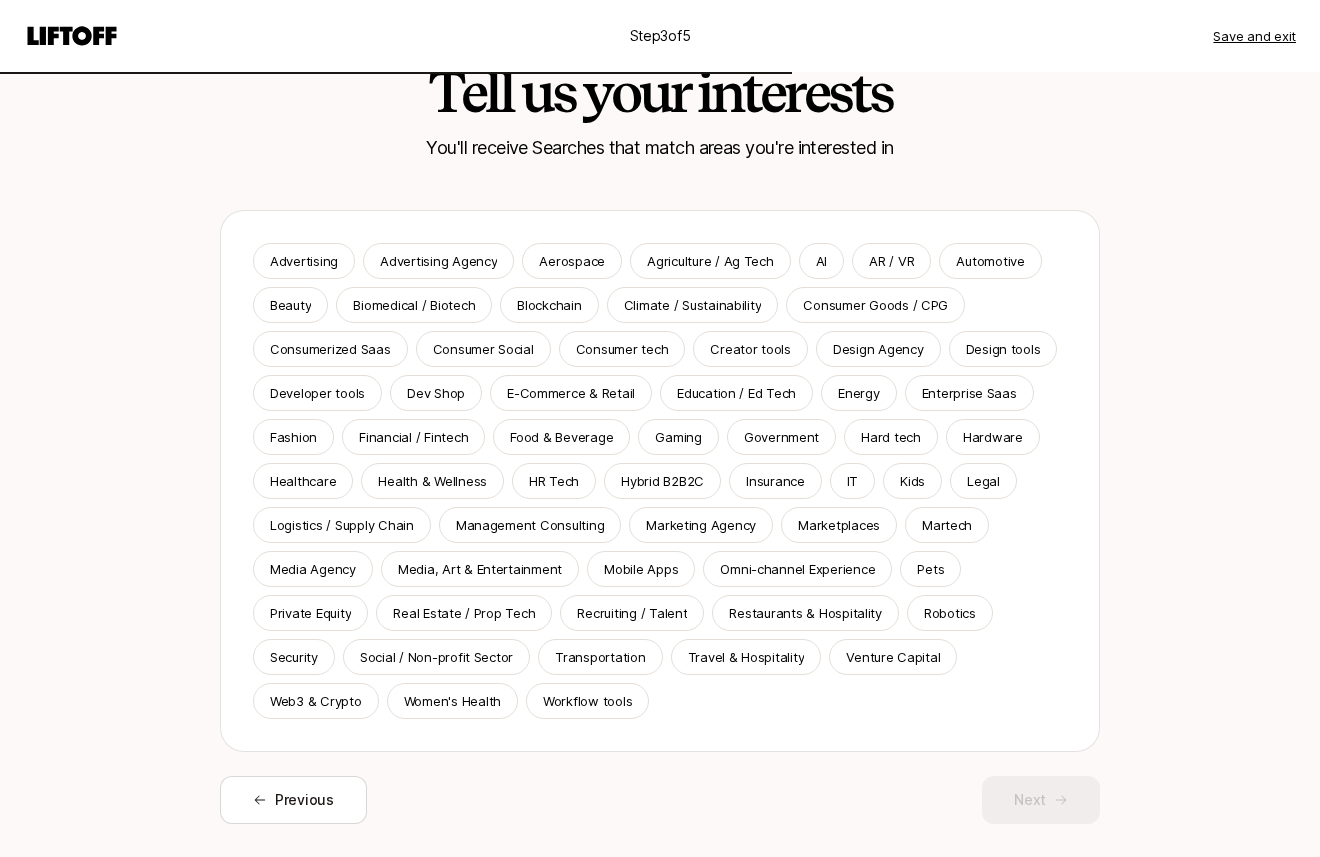 scroll, scrollTop: 100, scrollLeft: 0, axis: vertical 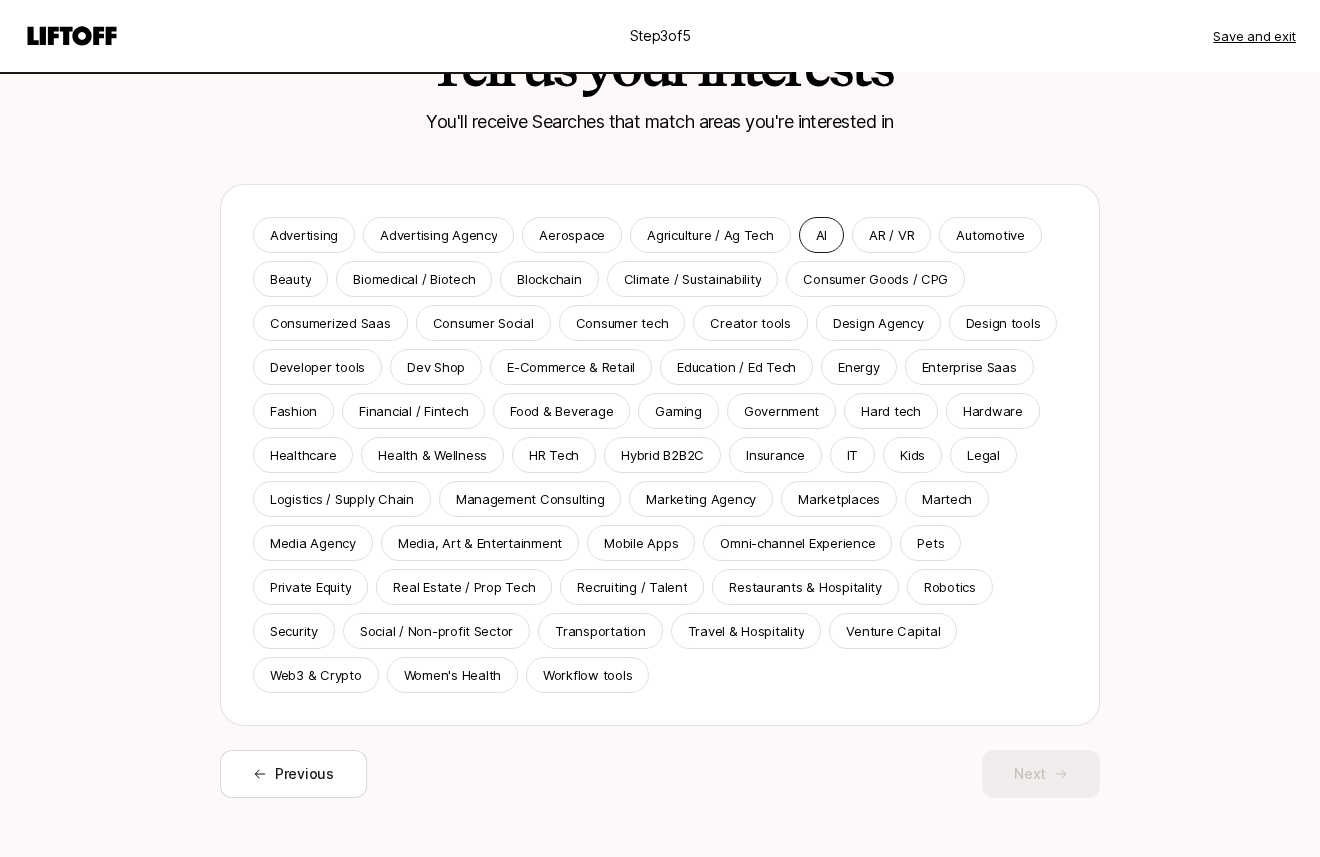 click on "AI" at bounding box center (821, 235) 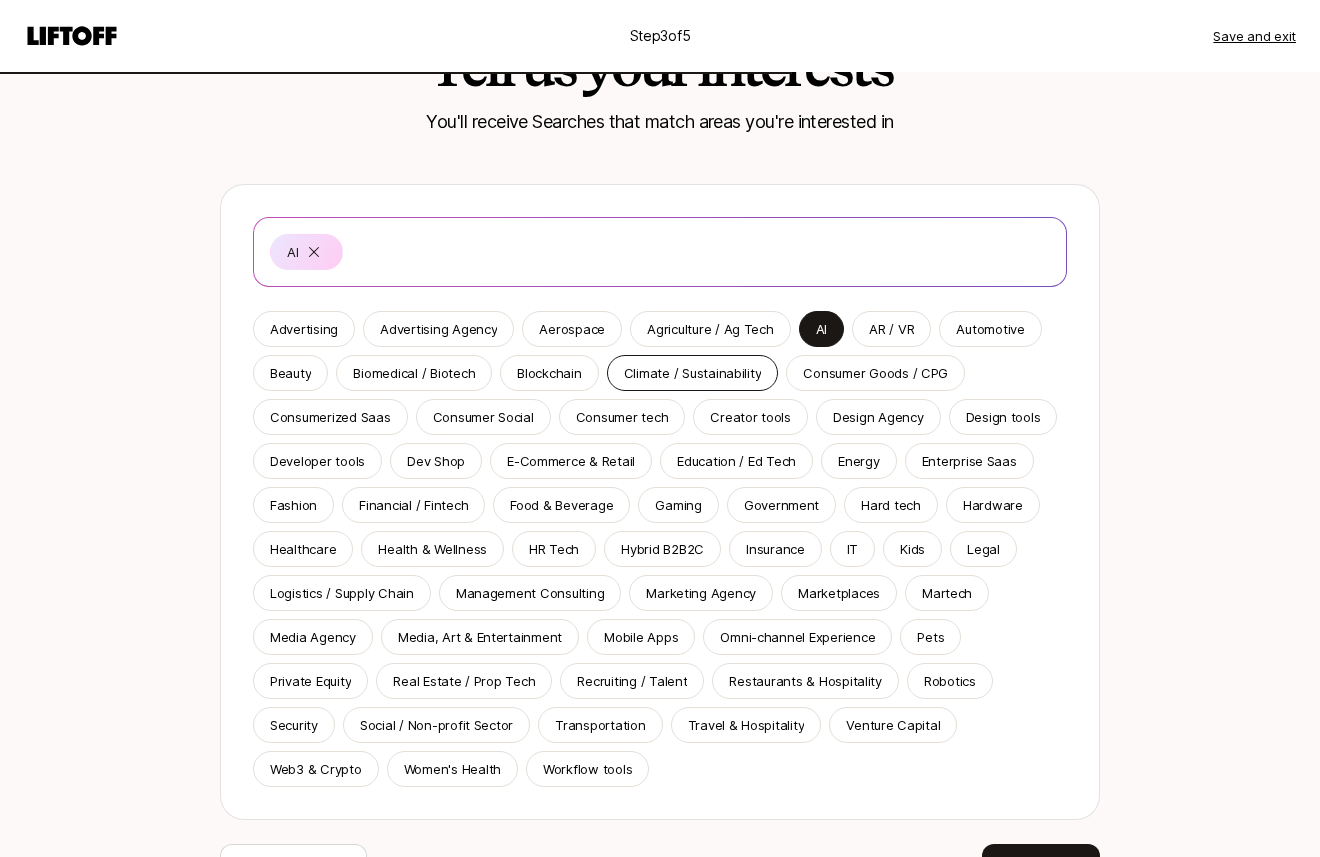 click on "Climate / Sustainability" at bounding box center (693, 373) 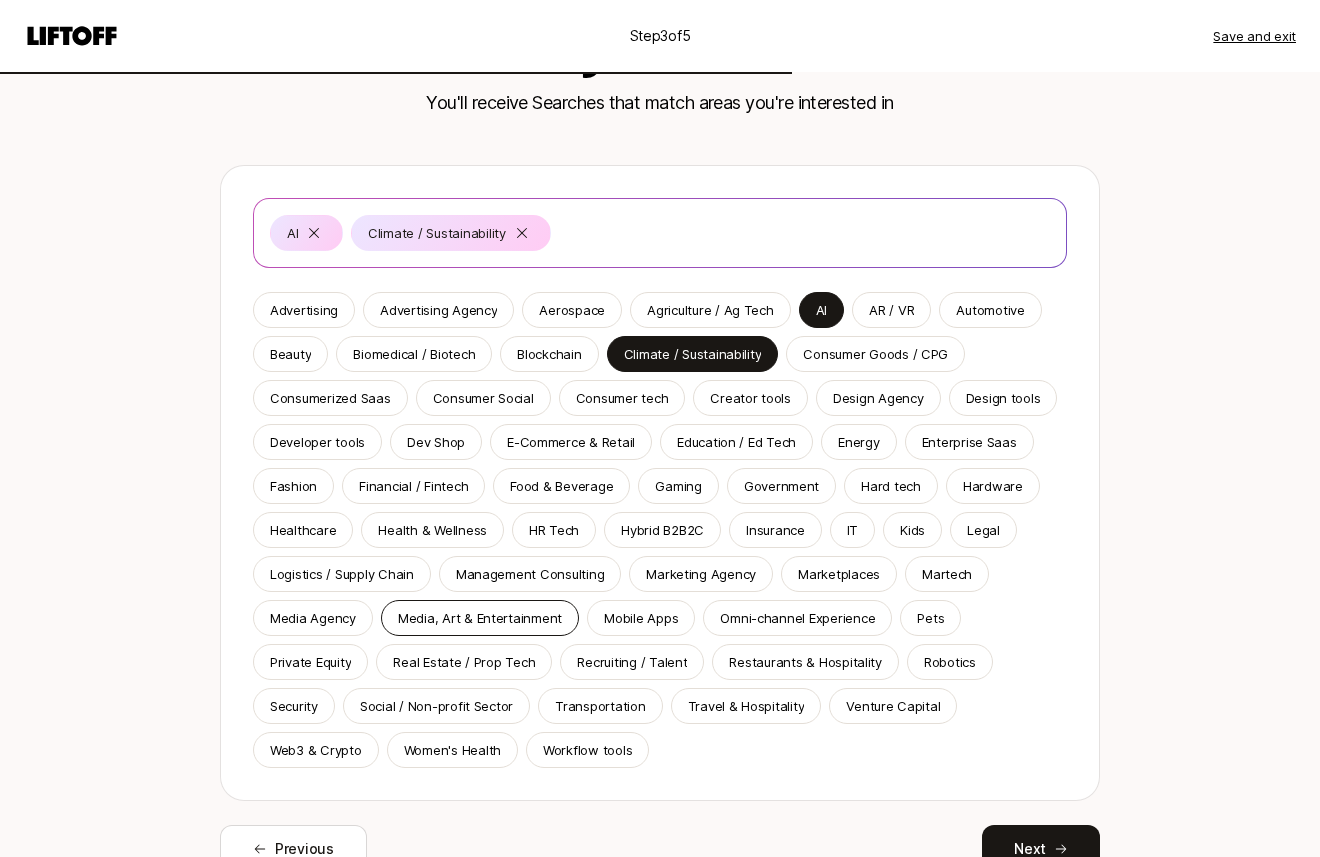 scroll, scrollTop: 148, scrollLeft: 0, axis: vertical 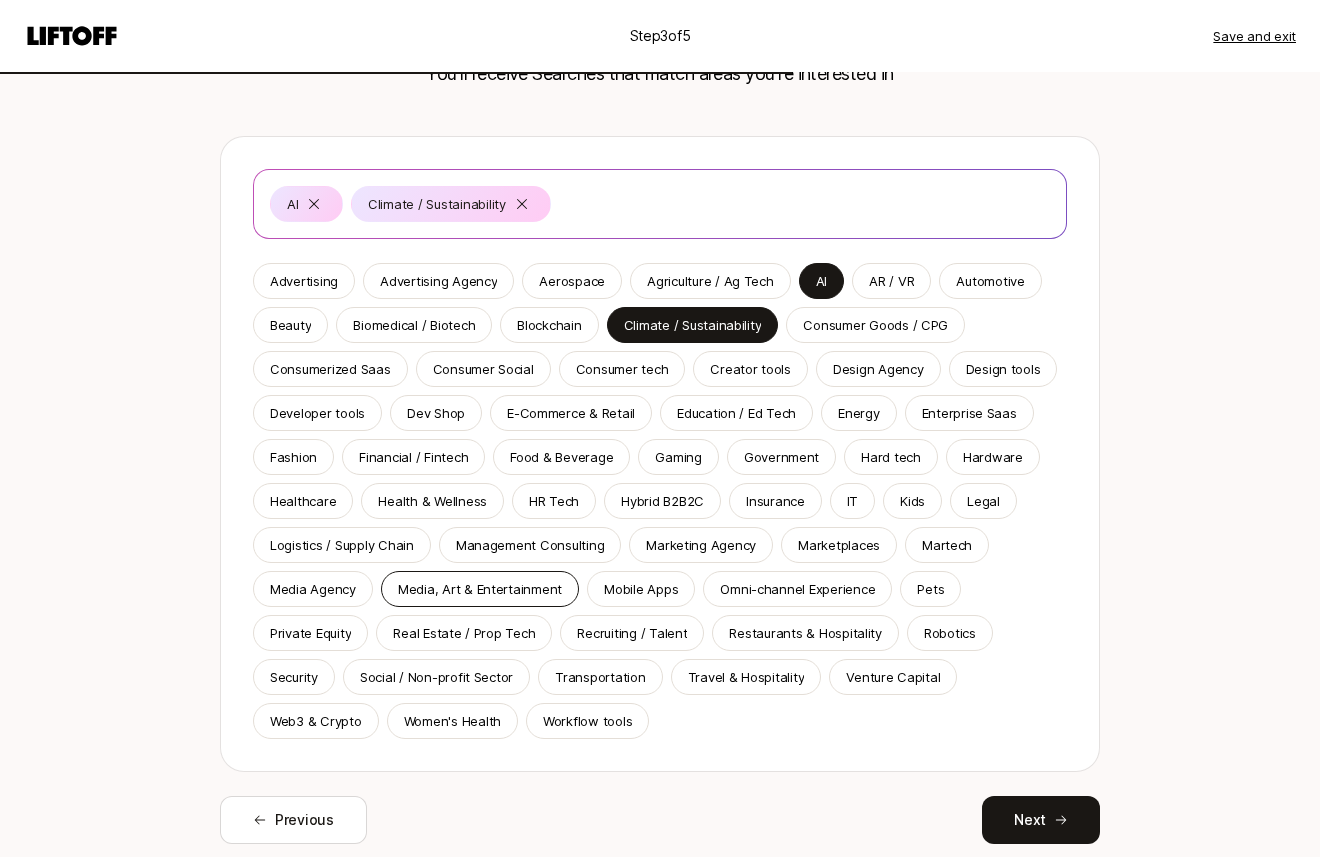 click on "Media, Art & Entertainment" at bounding box center [480, 589] 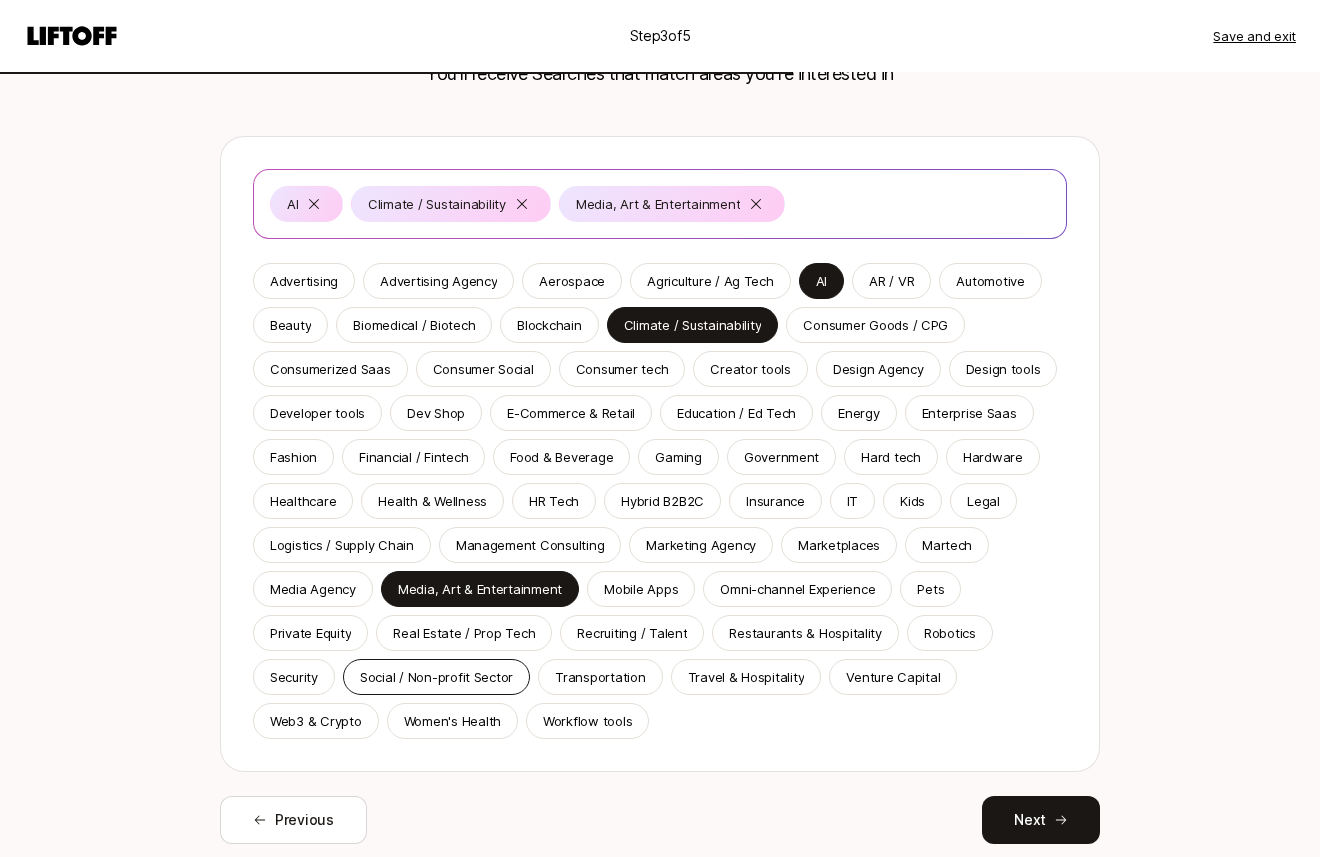 click on "Social / Non-profit Sector" at bounding box center [436, 677] 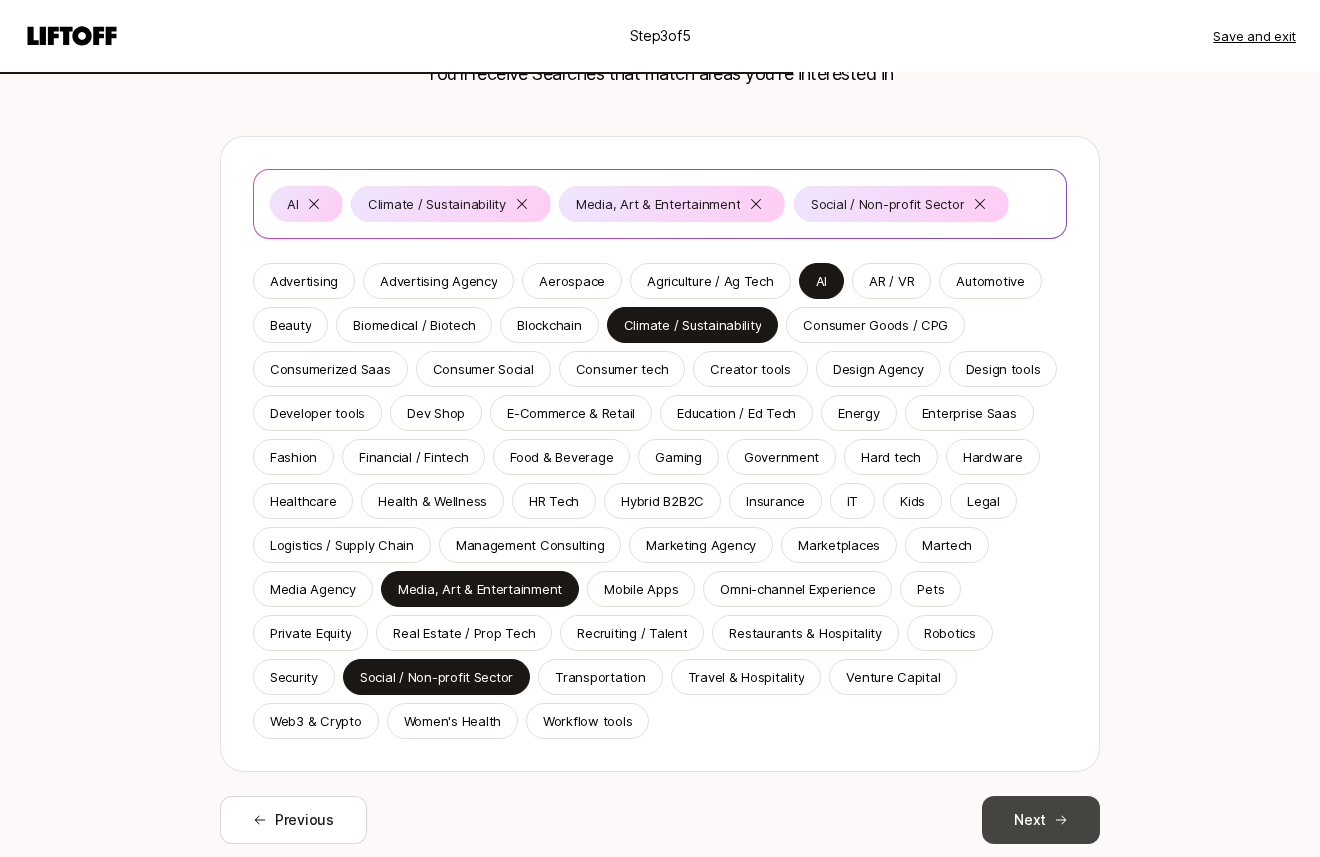 click on "Next" at bounding box center (1041, 820) 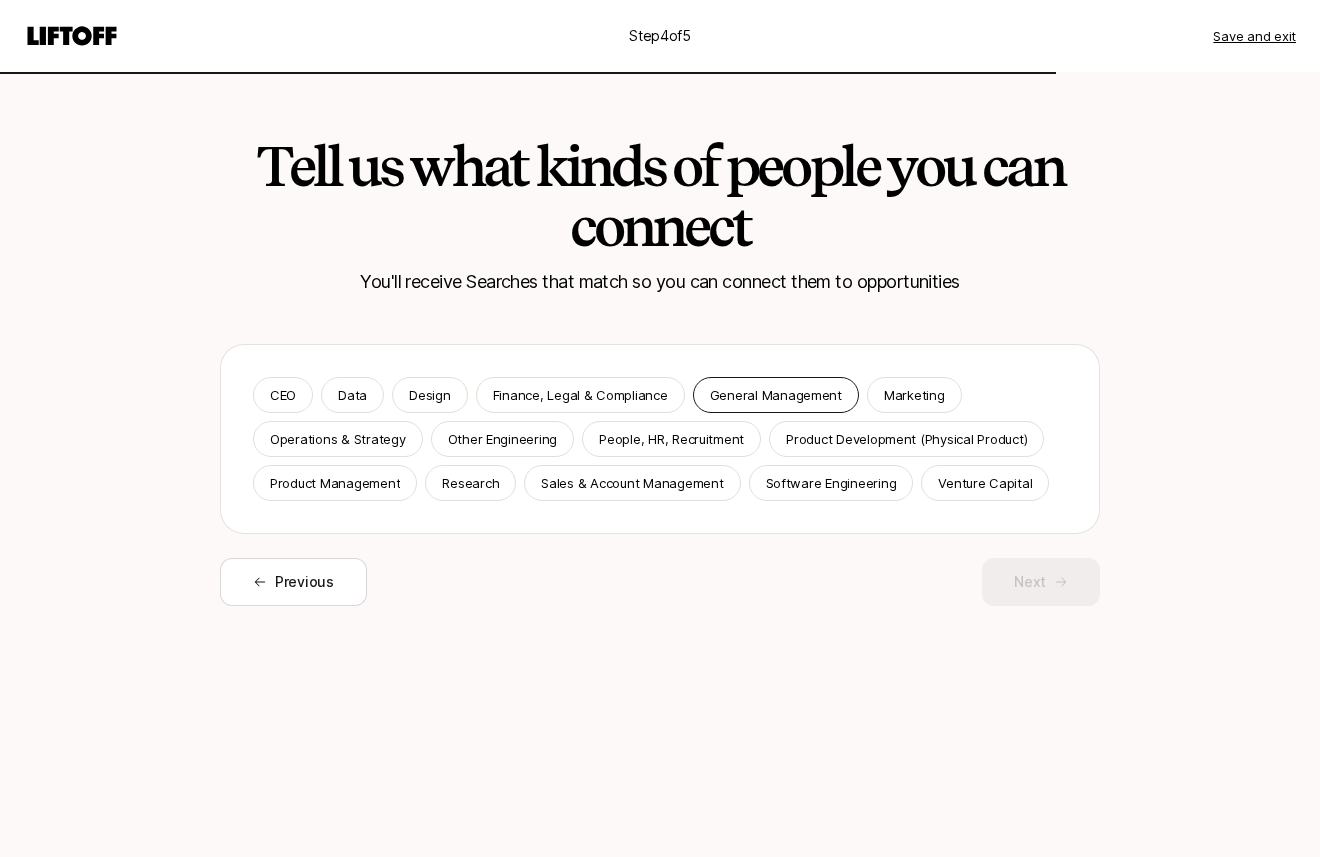 click on "General Management" at bounding box center (776, 395) 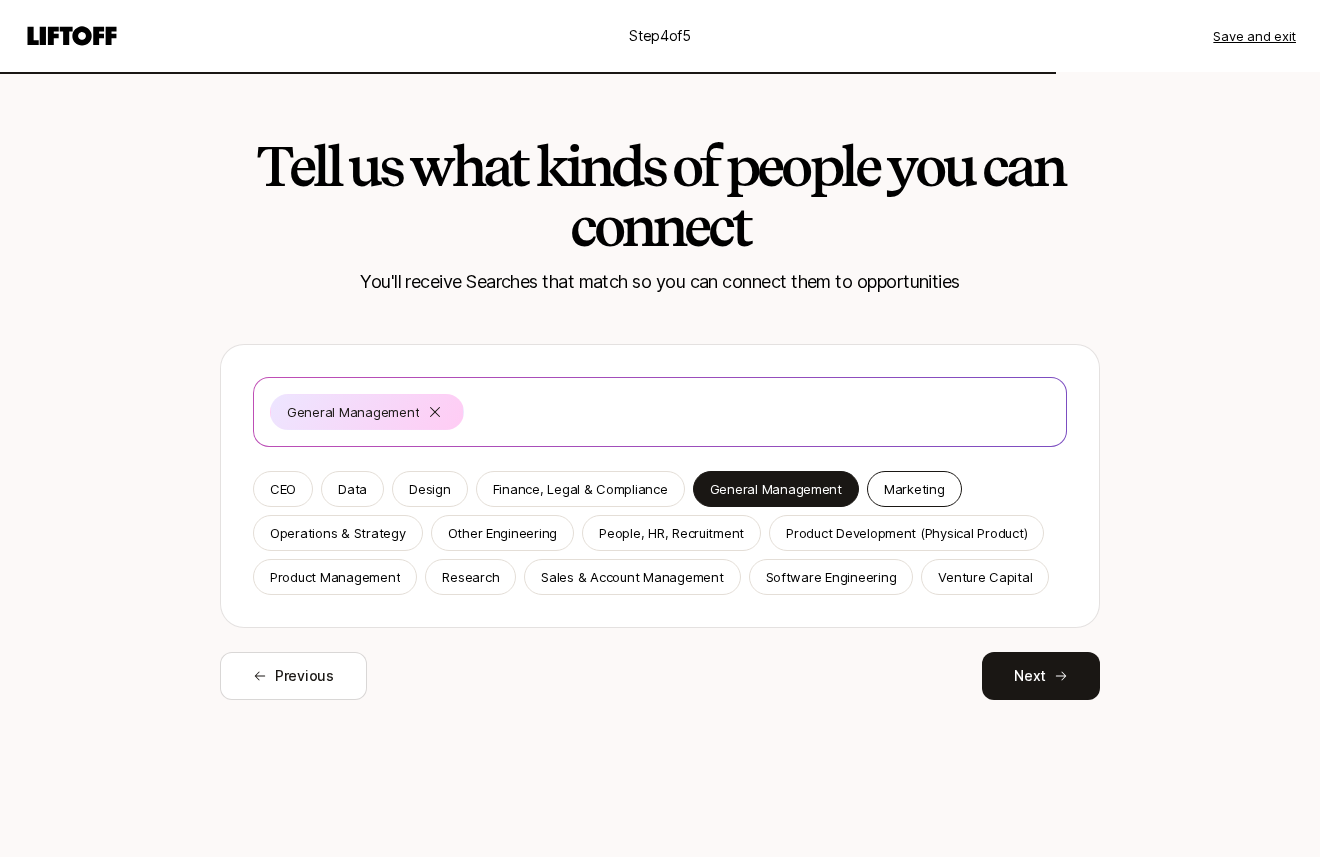 click on "Marketing" at bounding box center (914, 489) 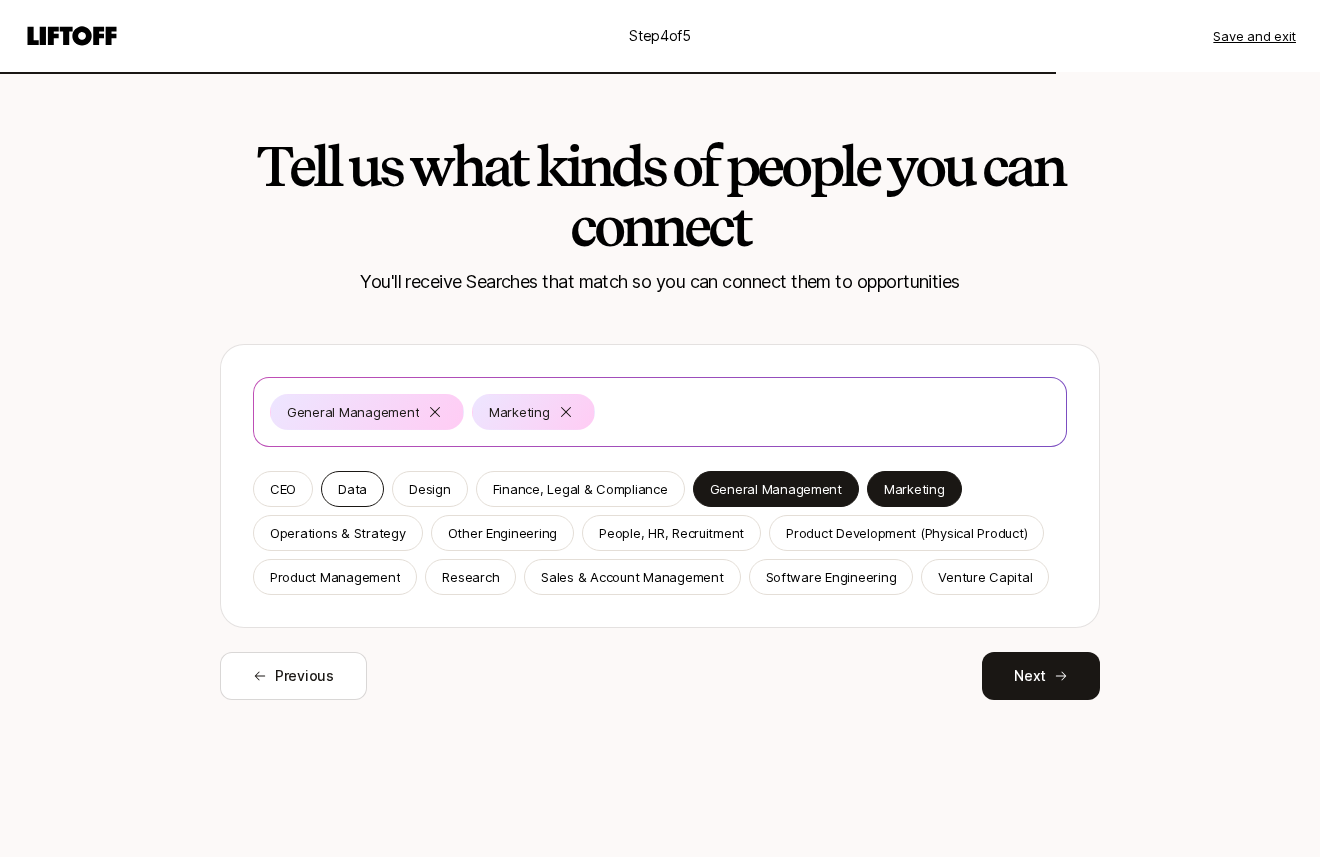 click on "Data" at bounding box center (352, 489) 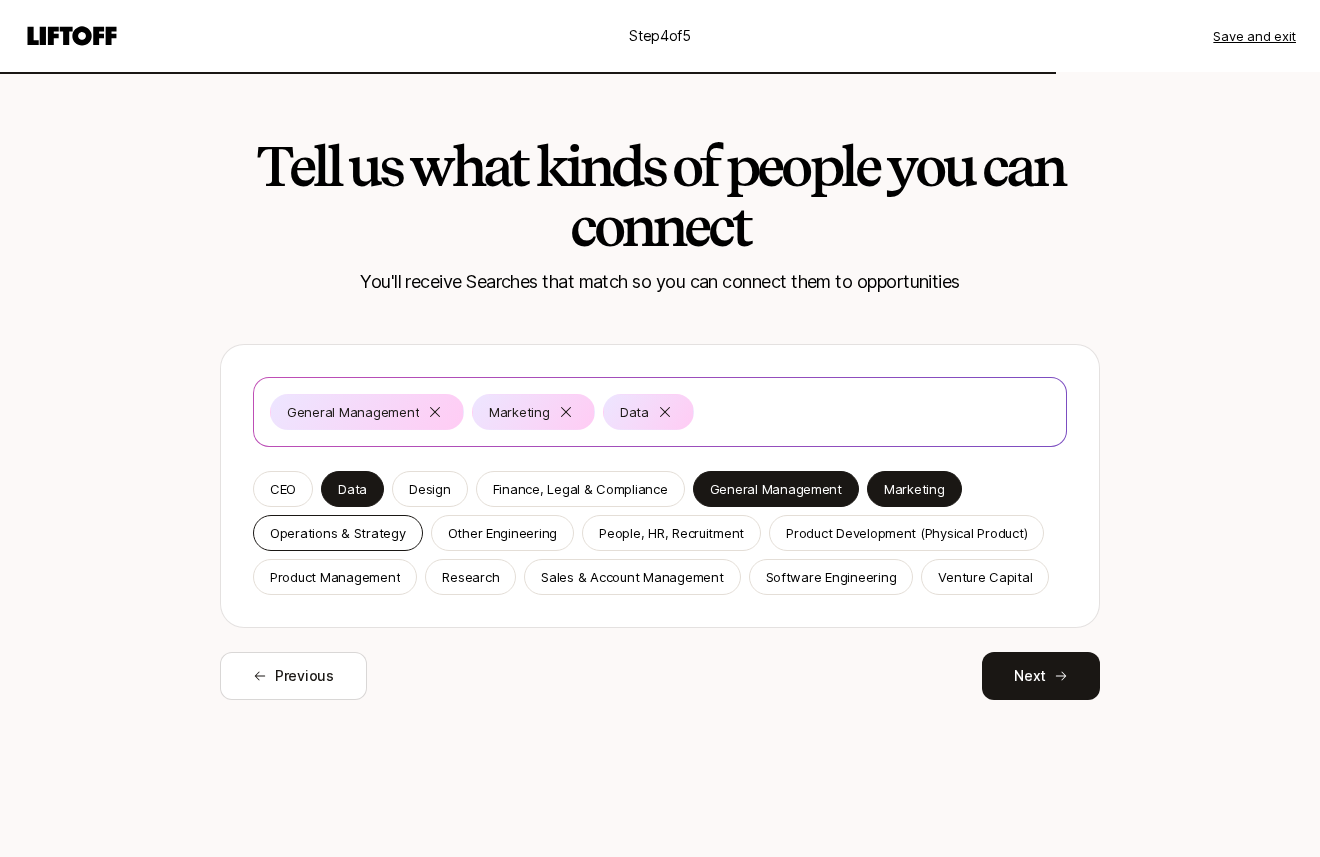 click on "Operations & Strategy" at bounding box center (338, 533) 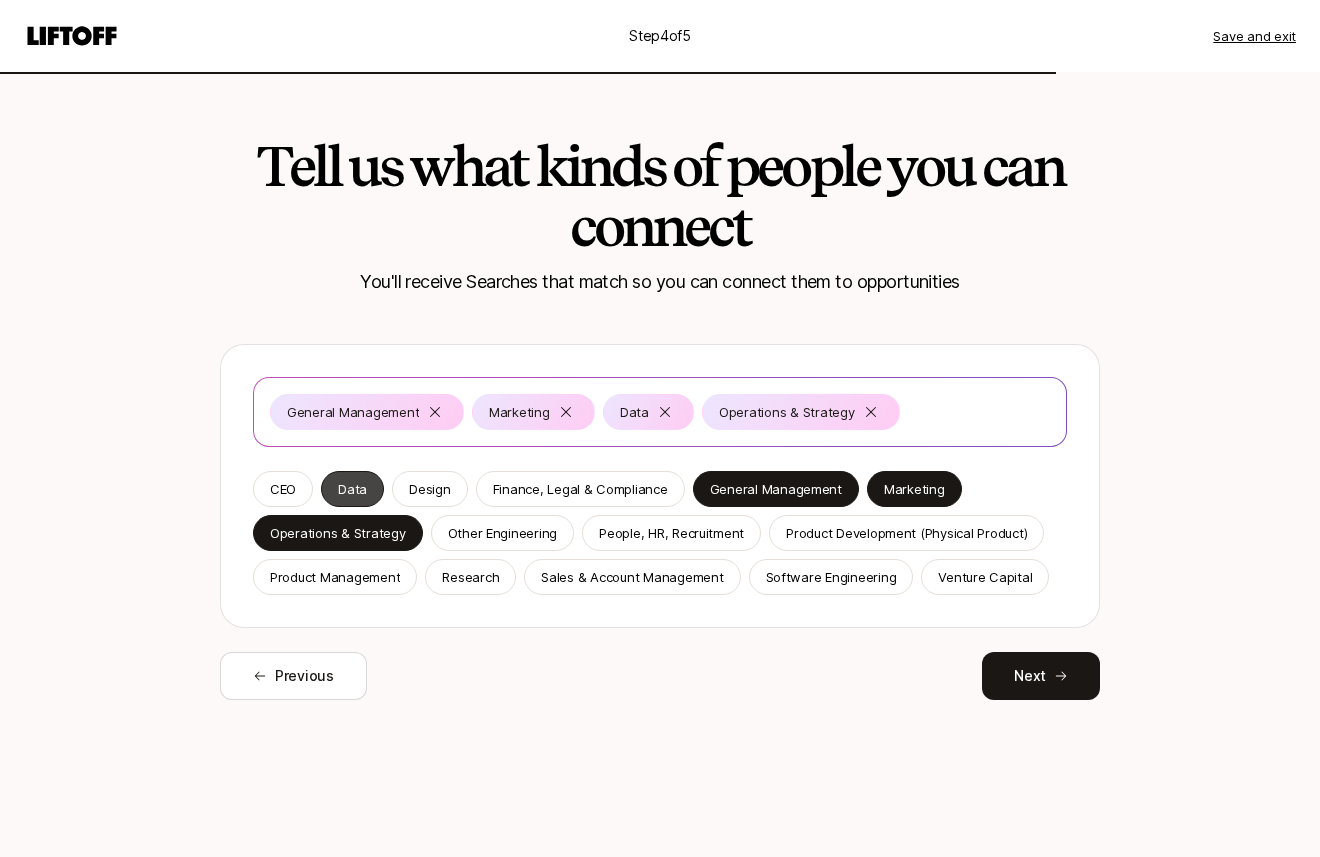click on "Data" at bounding box center [352, 489] 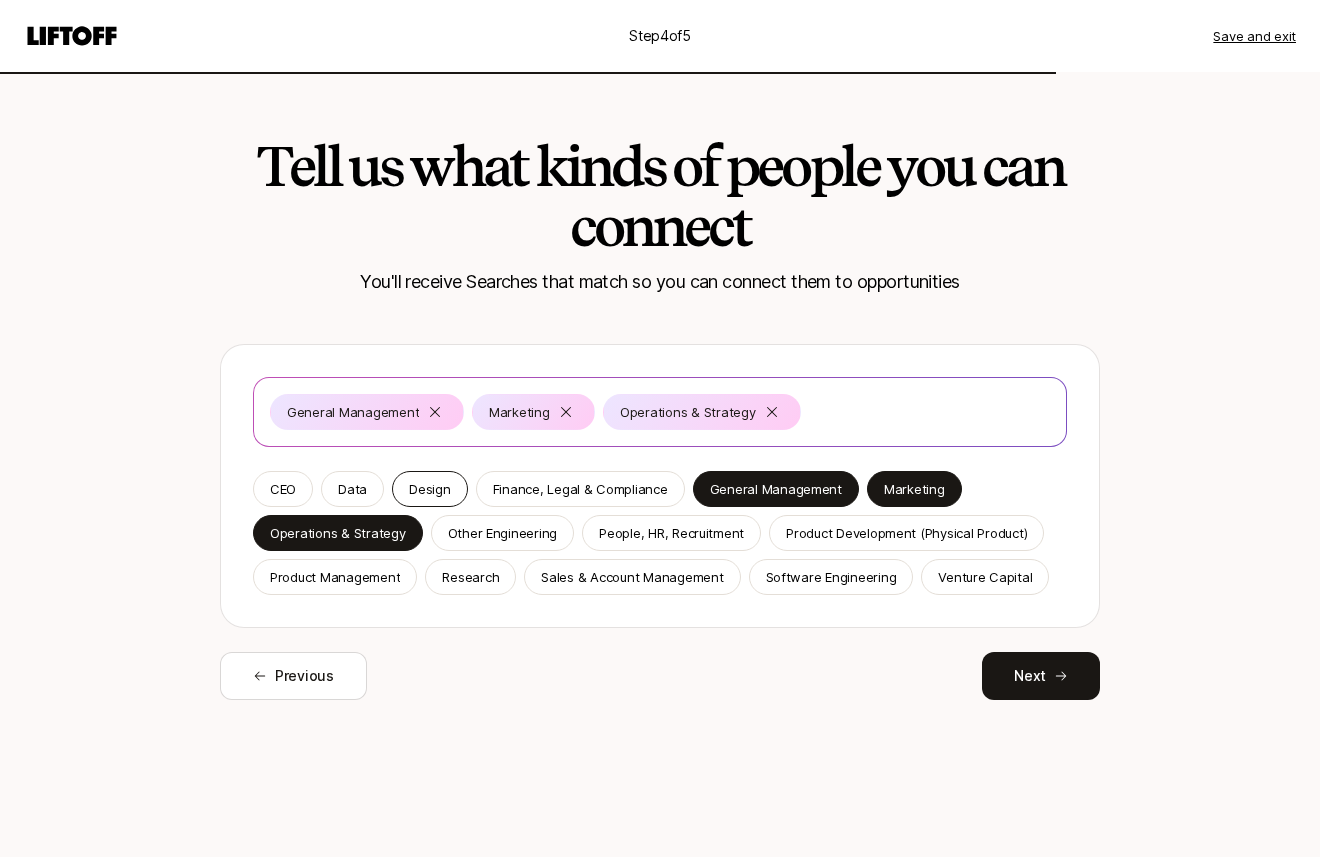 click on "Design" at bounding box center [429, 489] 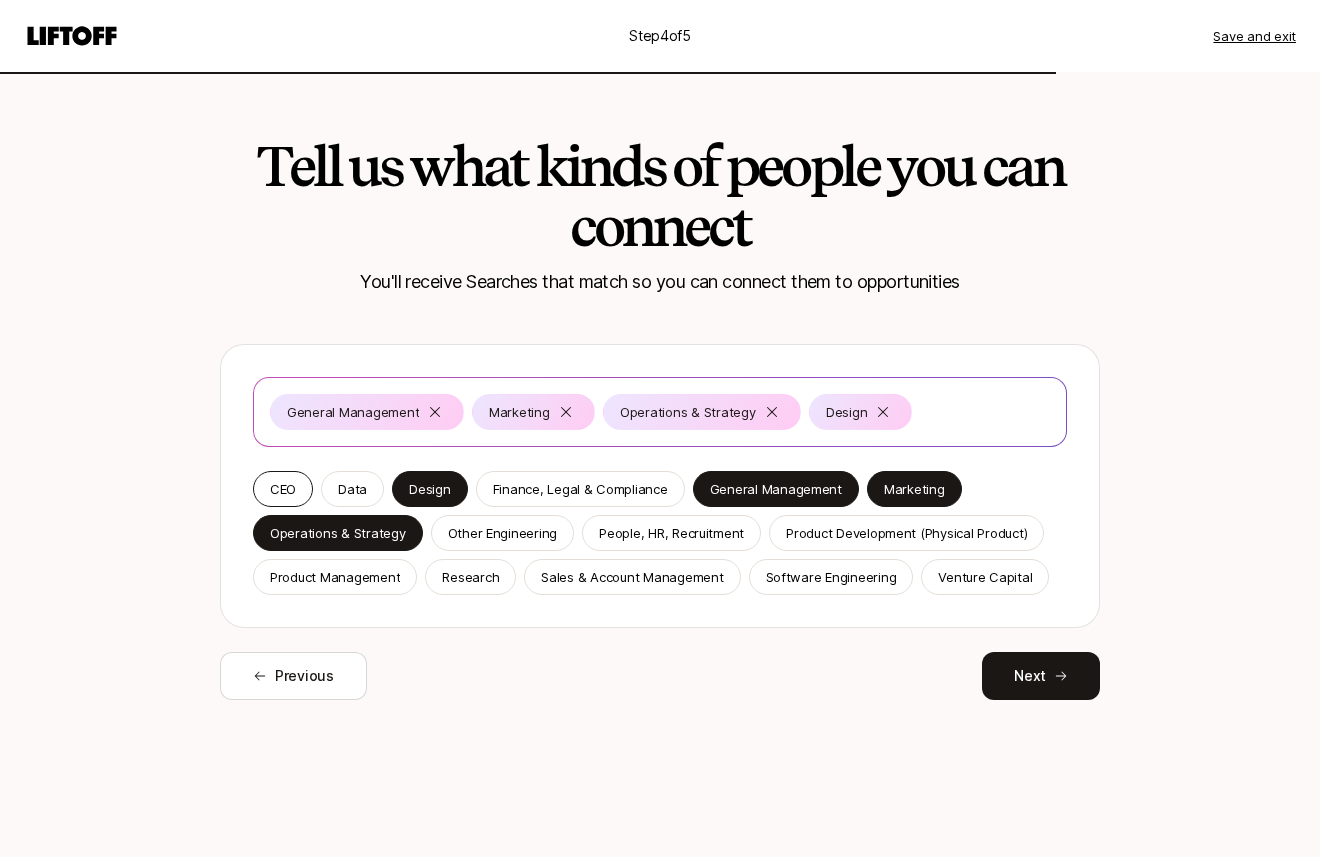 click on "CEO" at bounding box center (283, 489) 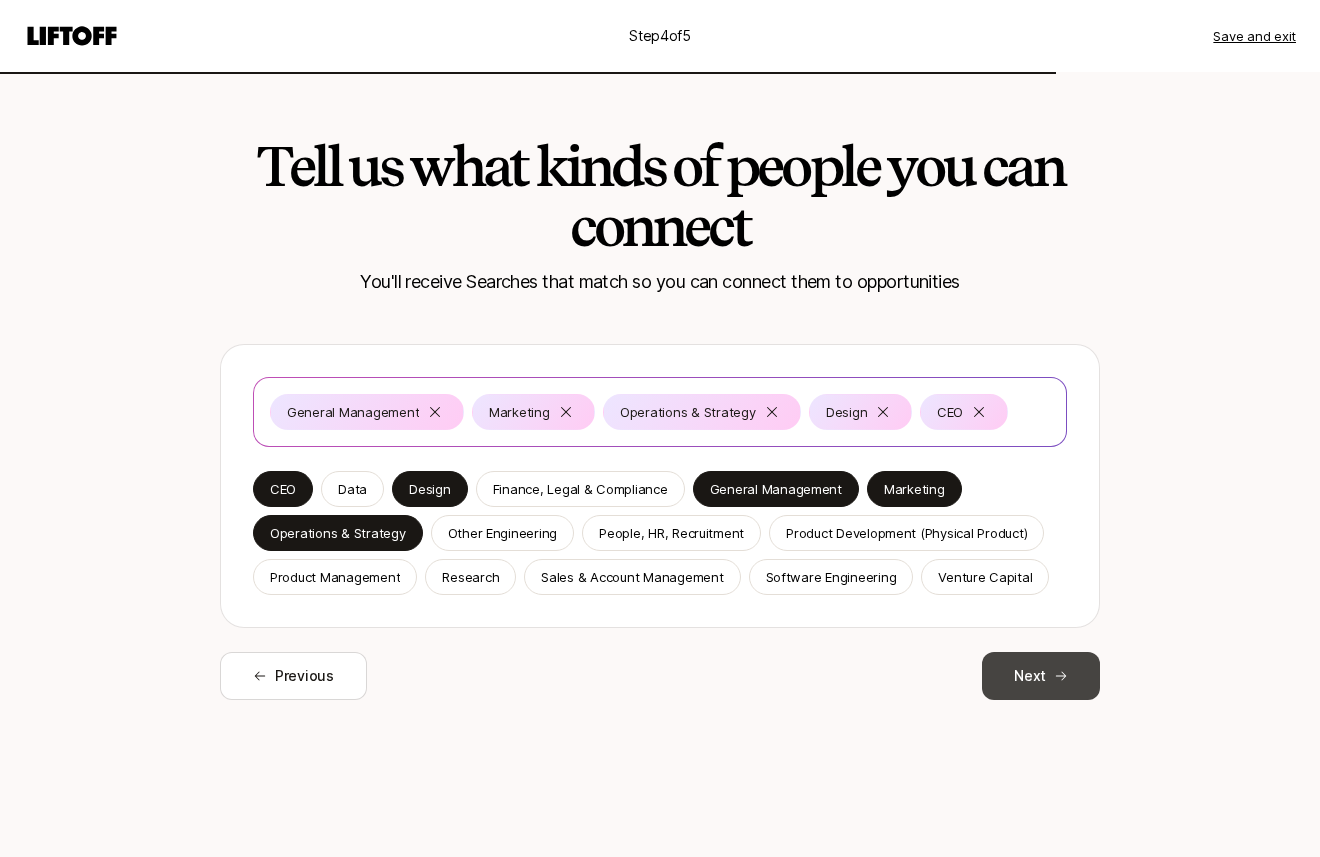 click on "Next" at bounding box center (1041, 676) 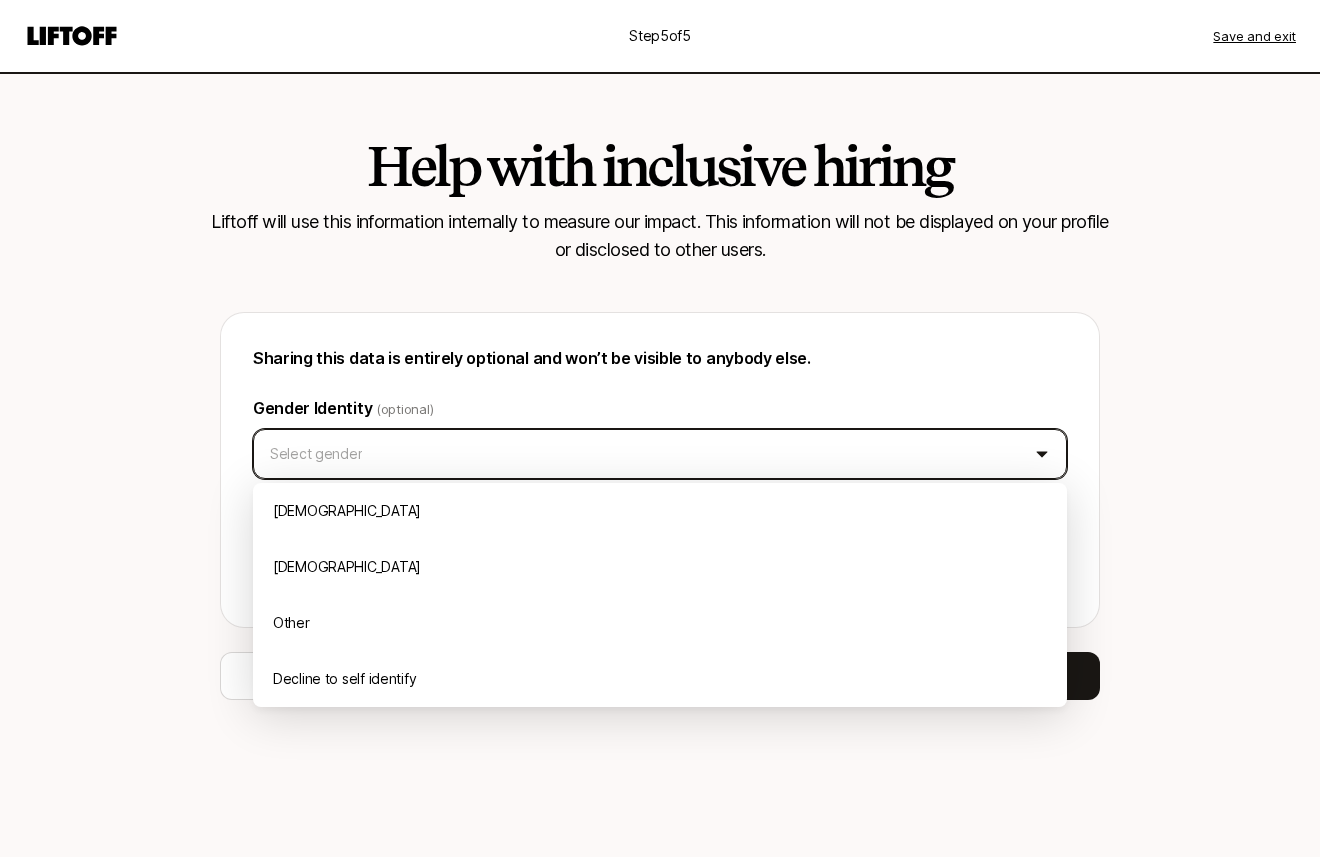 click on "Step  5  of  5 Save and exit Help with inclusive hiring Liftoff will use this information internally to measure our impact. This information will not be displayed on your profile or disclosed to other users. Sharing this data is entirely optional and won’t be visible to anybody else. Gender Identity   (optional) Select gender Ethnicity   (optional, choose all that apply)   Previous Preview your profile [DEMOGRAPHIC_DATA] [DEMOGRAPHIC_DATA] Other Decline to self identify" at bounding box center [660, 428] 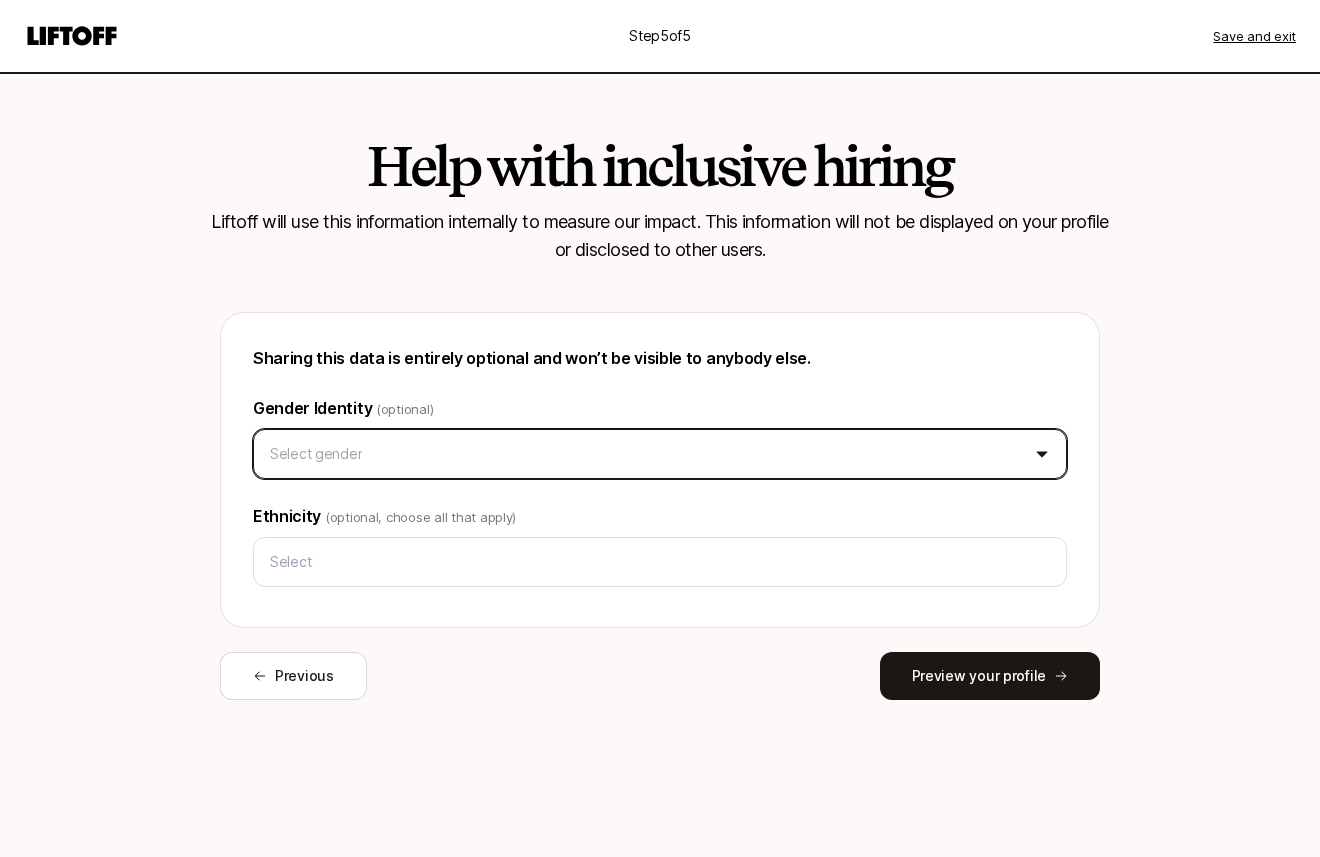 type 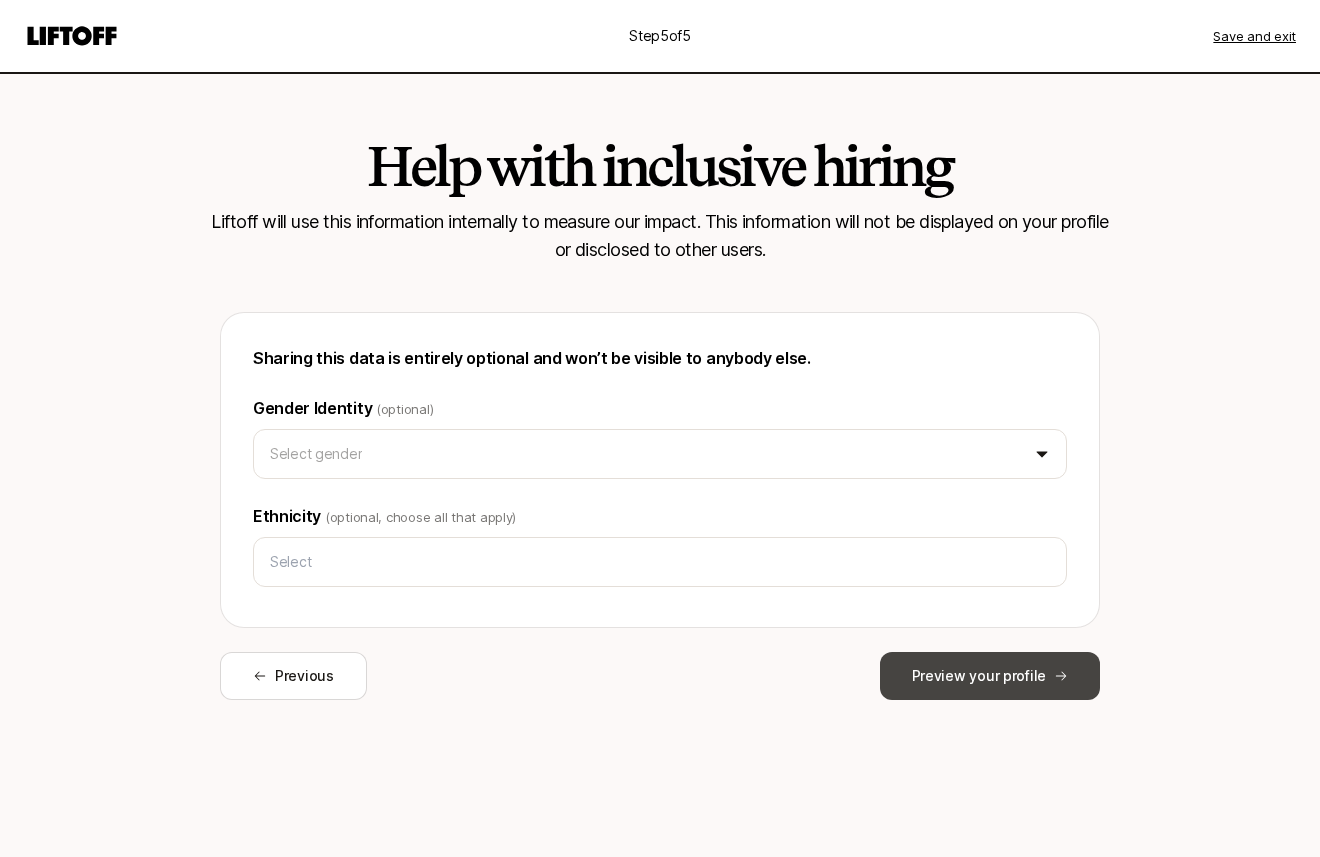 click on "Preview your profile" at bounding box center [990, 676] 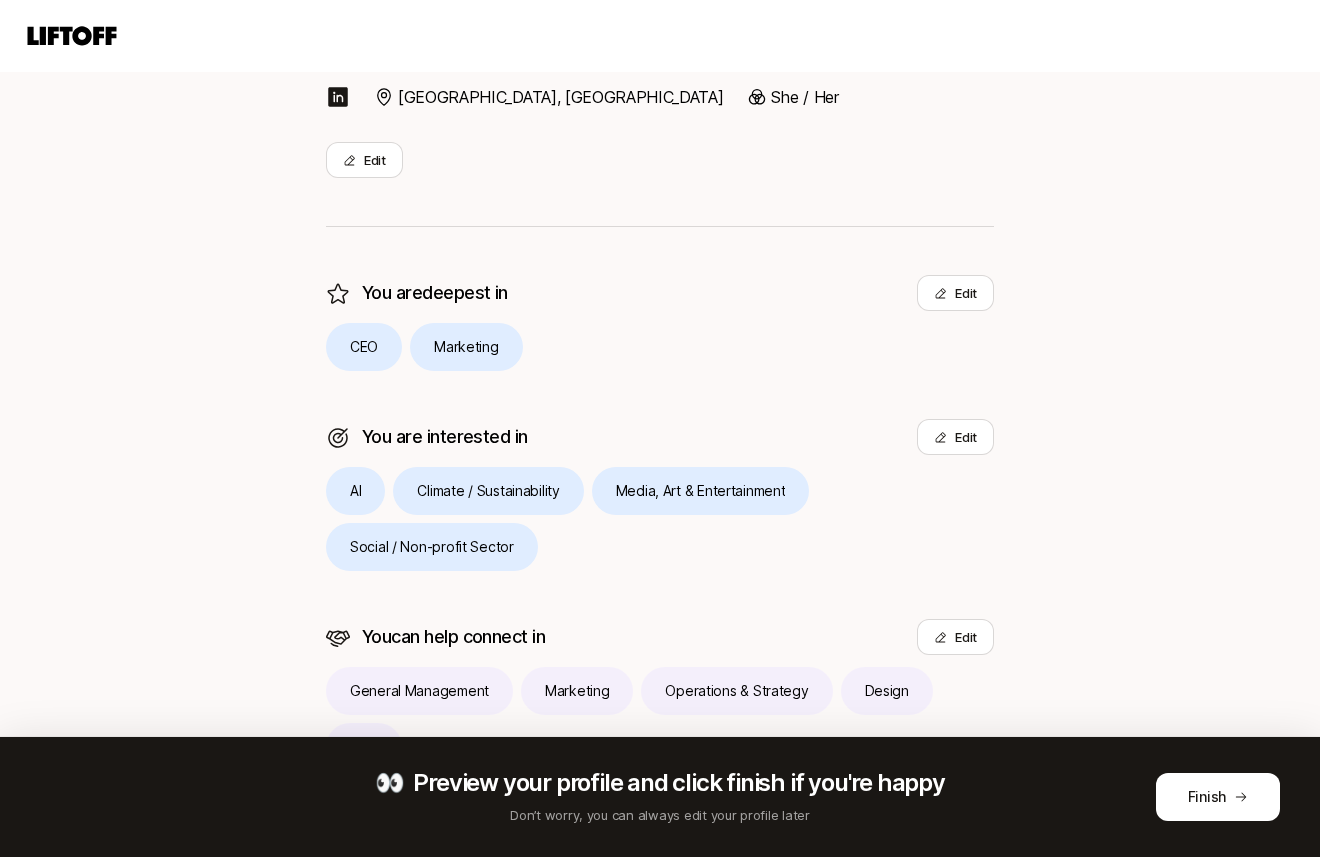 scroll, scrollTop: 382, scrollLeft: 0, axis: vertical 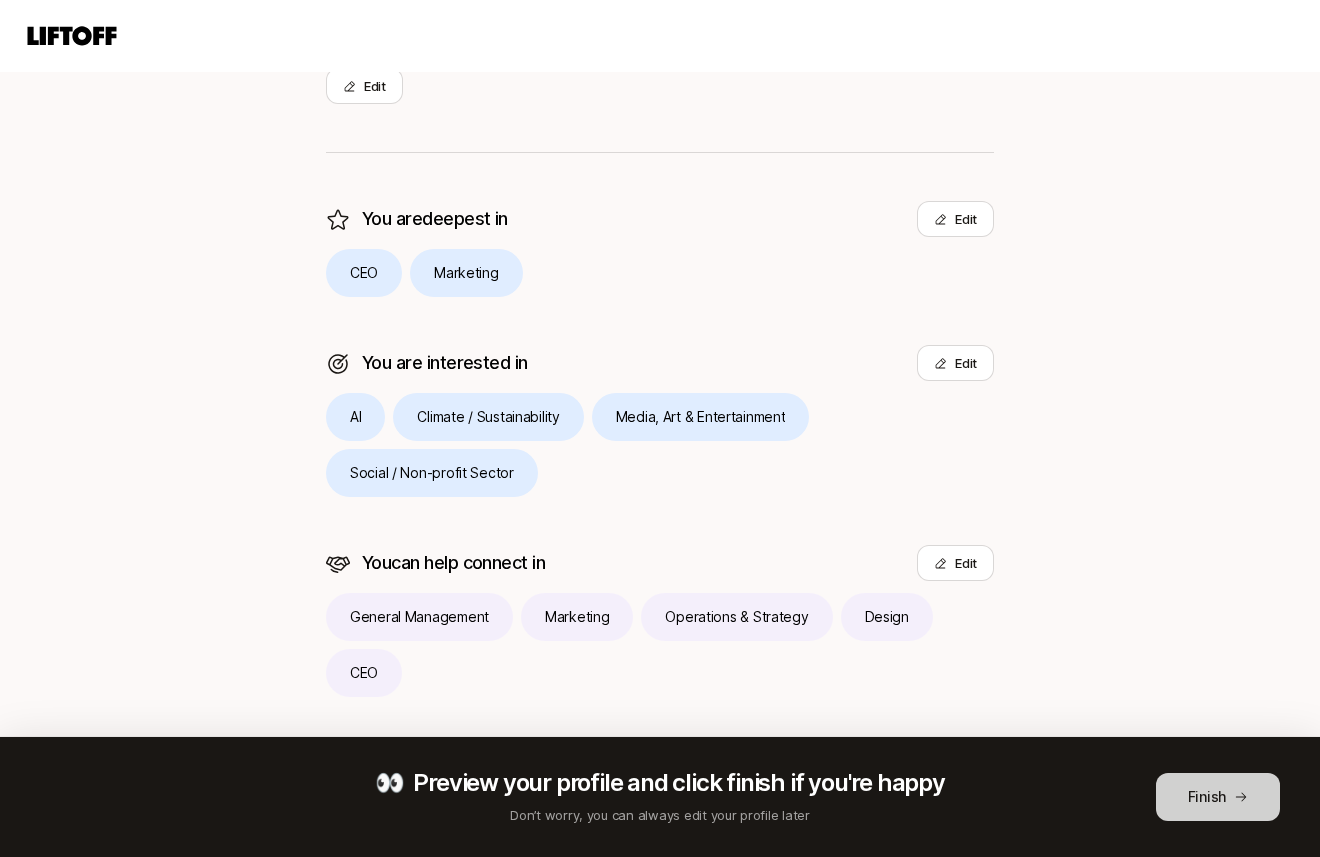 click on "Finish" at bounding box center [1218, 797] 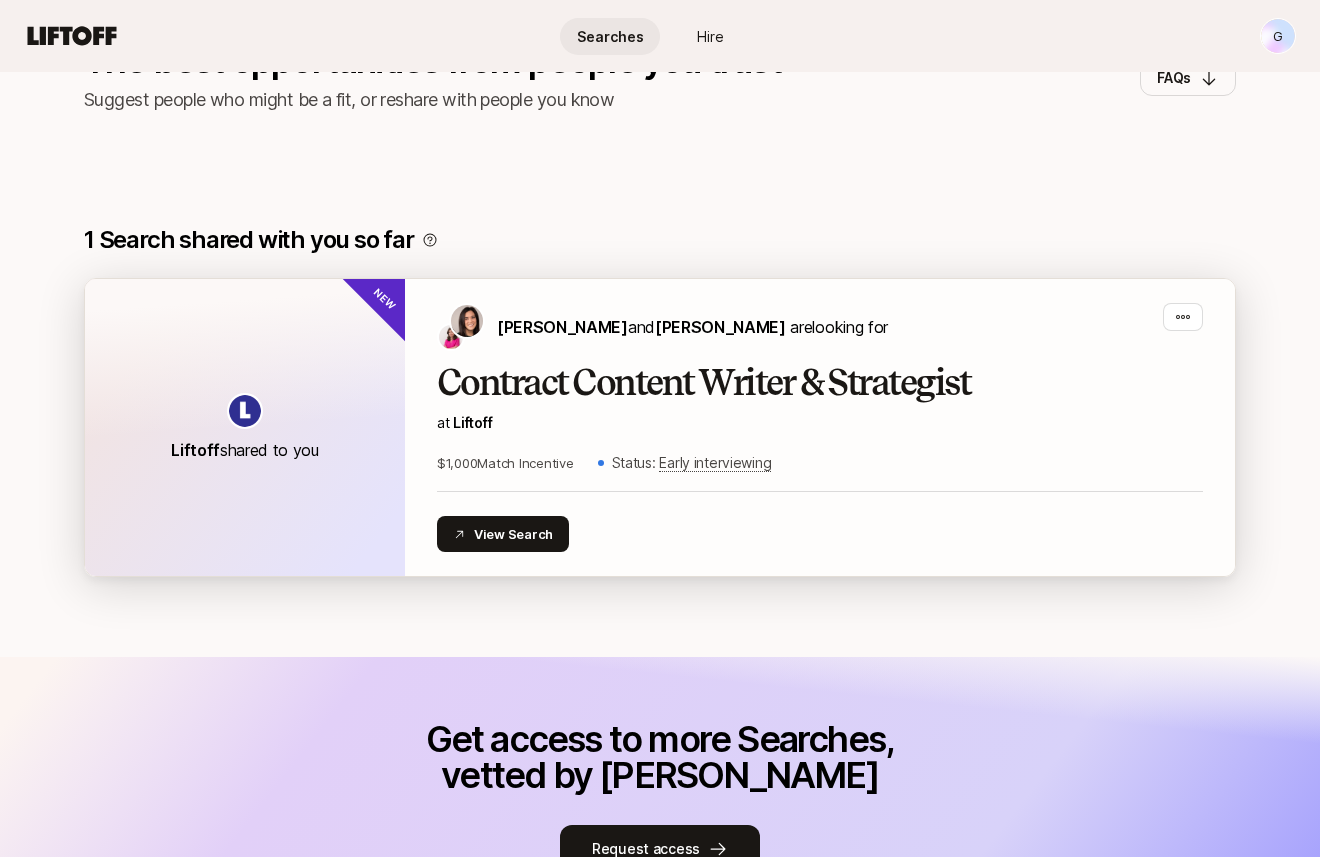 scroll, scrollTop: 203, scrollLeft: 0, axis: vertical 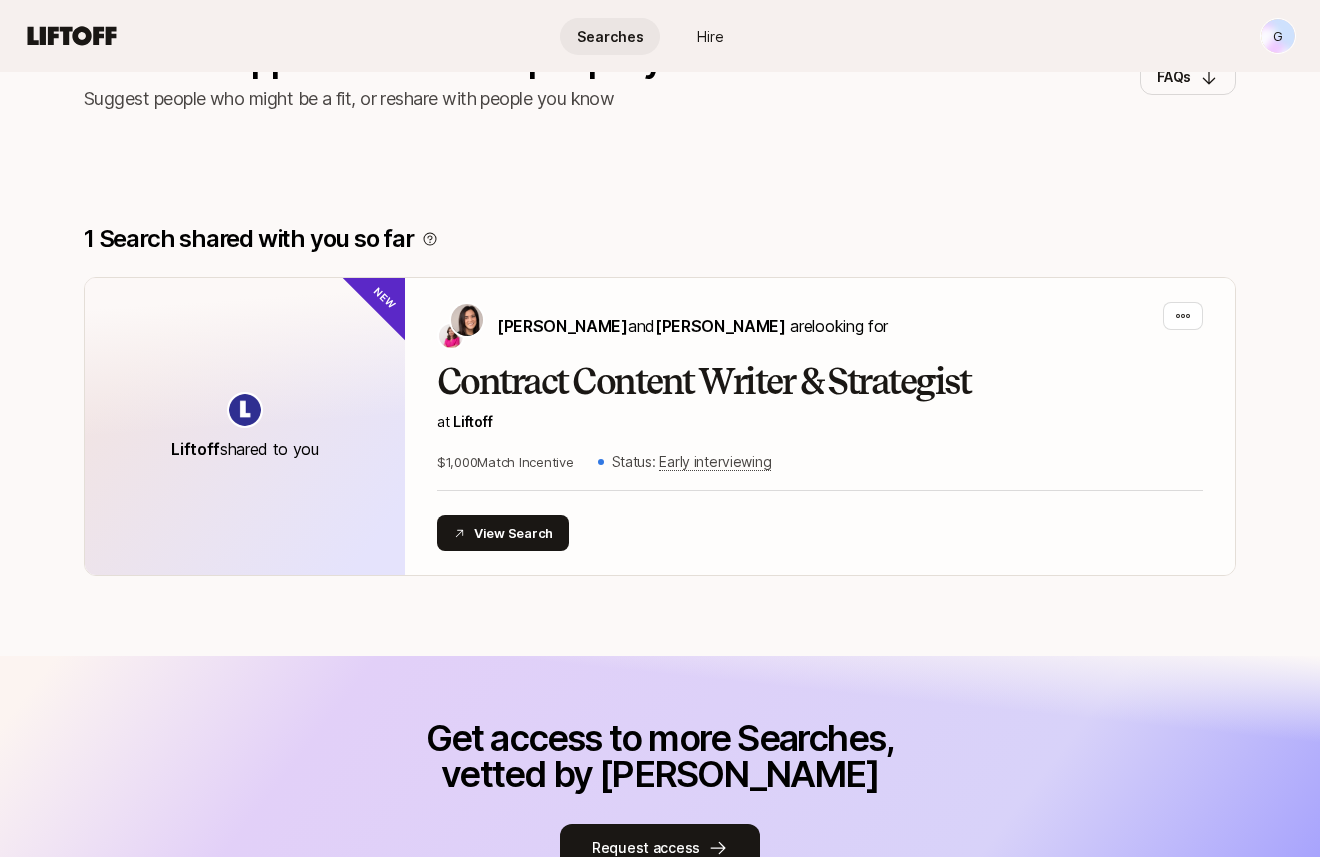 click on "1 Search shared
with you so far" at bounding box center [660, 239] 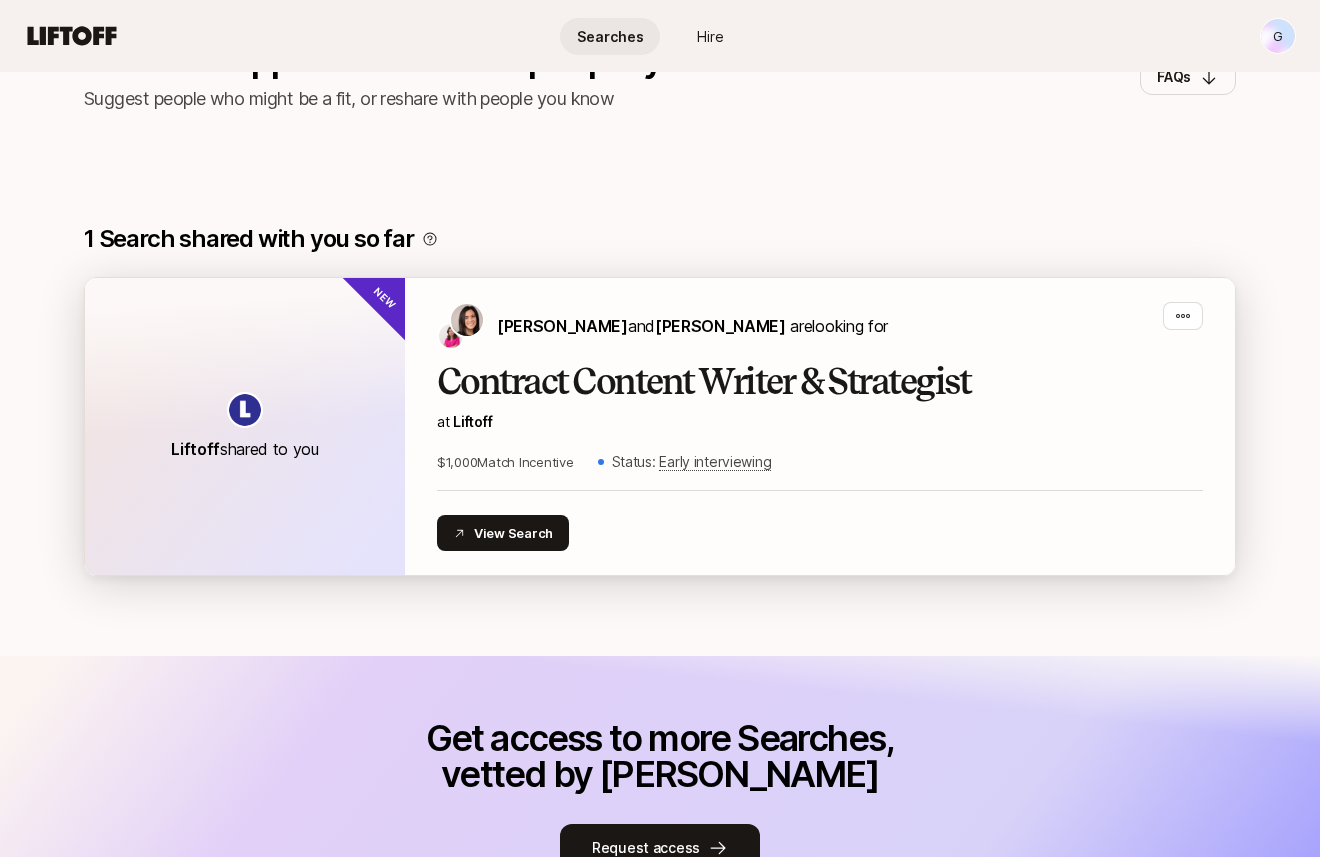 click on "Contract Content Writer & Strategist" at bounding box center (820, 382) 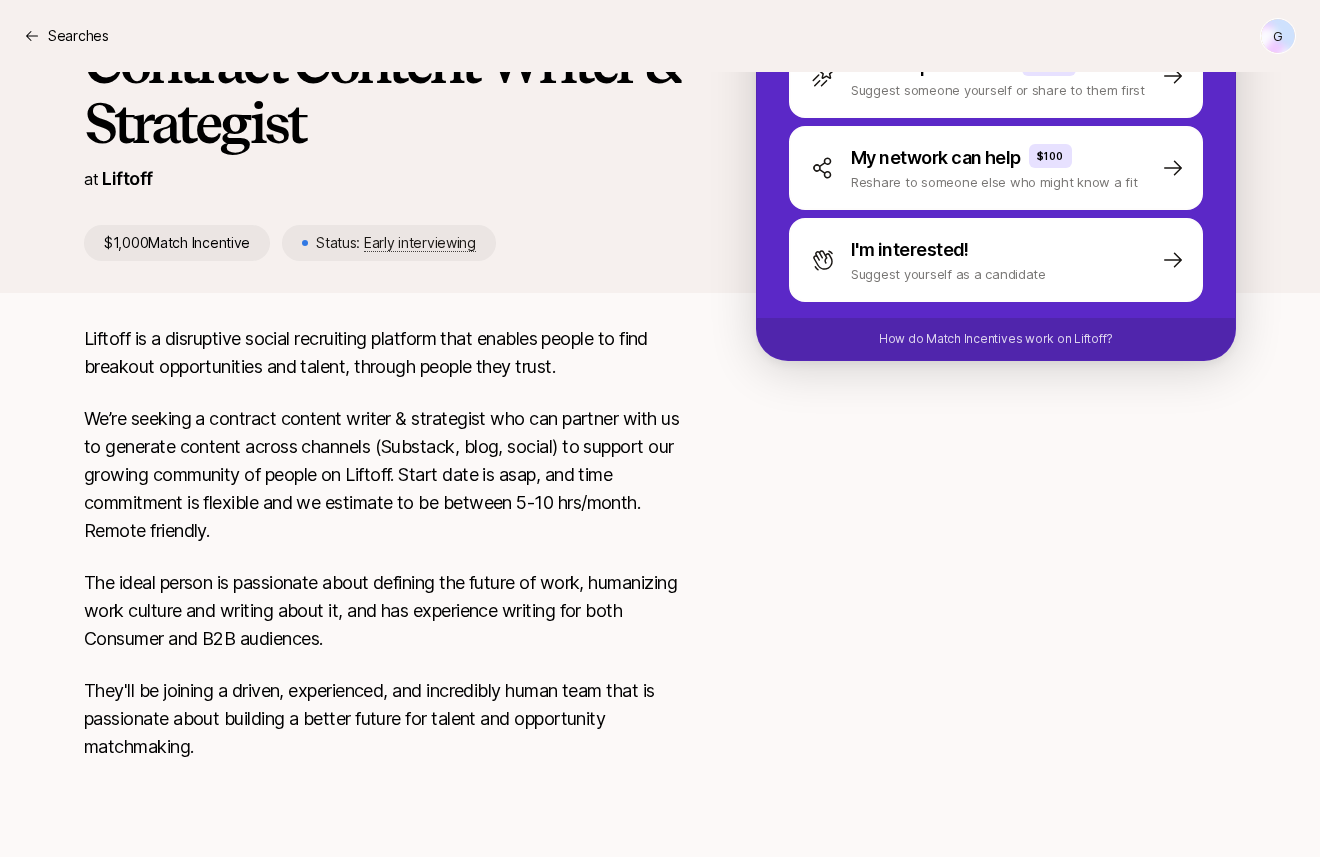 scroll, scrollTop: 0, scrollLeft: 0, axis: both 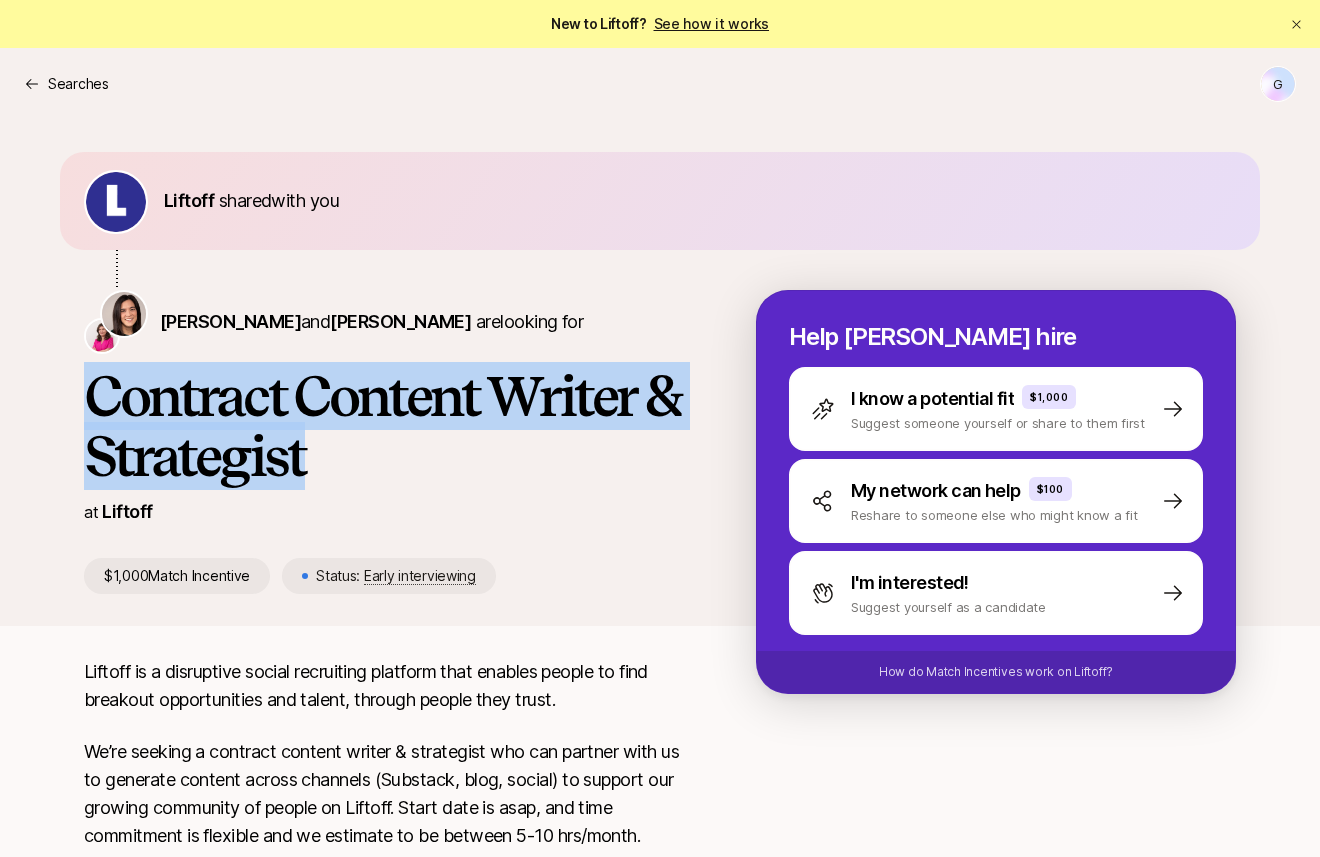 drag, startPoint x: 386, startPoint y: 479, endPoint x: 69, endPoint y: 394, distance: 328.19812 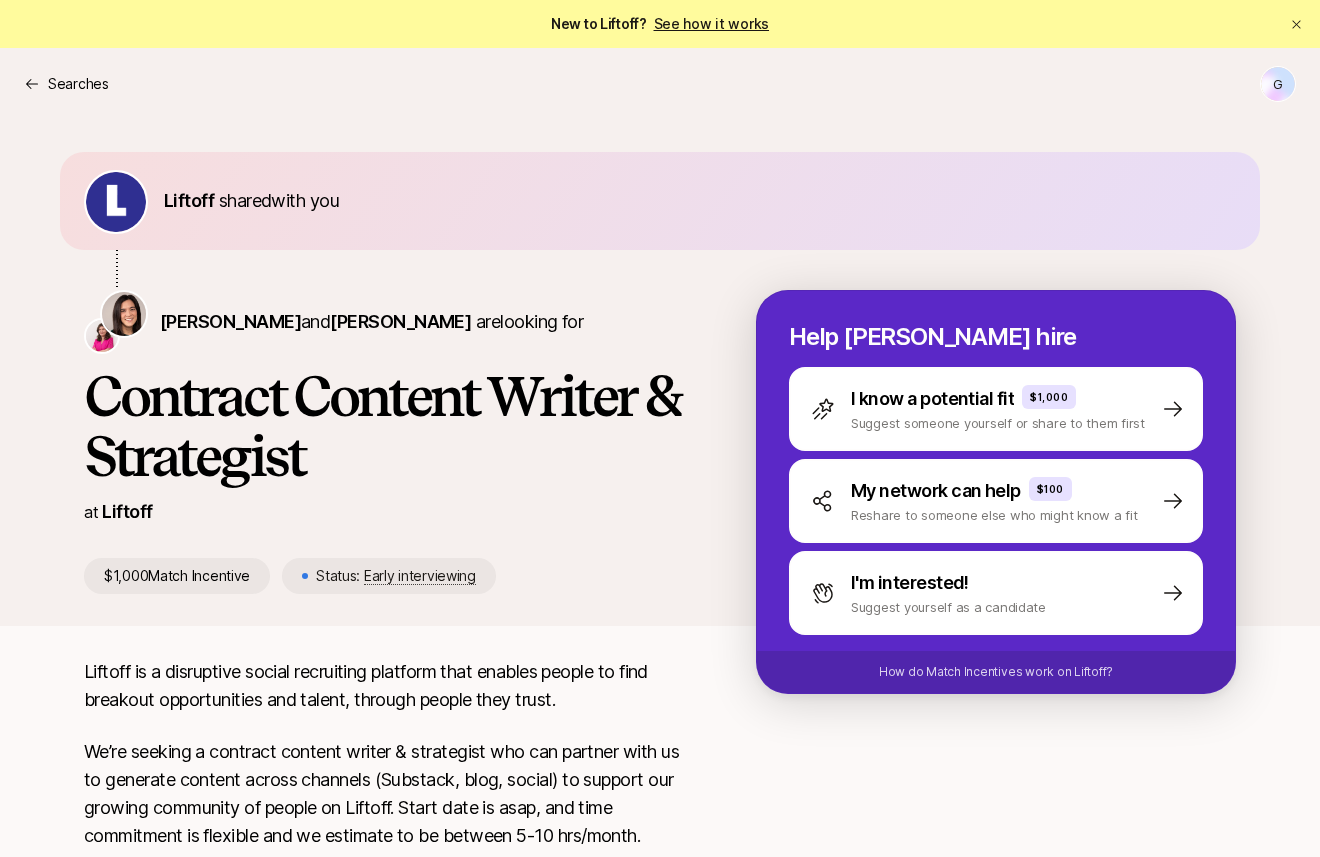 click on "[PERSON_NAME]   shared  with you [PERSON_NAME]  and  [PERSON_NAME]   are  looking for Contract Content Writer & Strategist at Liftoff $1,000  Match Incentive   Status:   Early interviewing Help [PERSON_NAME] hire I know a potential fit $1,000 Suggest someone yourself or share to them first My network can help $100 Reshare to someone else who might know a fit I'm interested! Suggest yourself as a candidate How do Match Incentives work on Liftoff?" at bounding box center [660, 373] 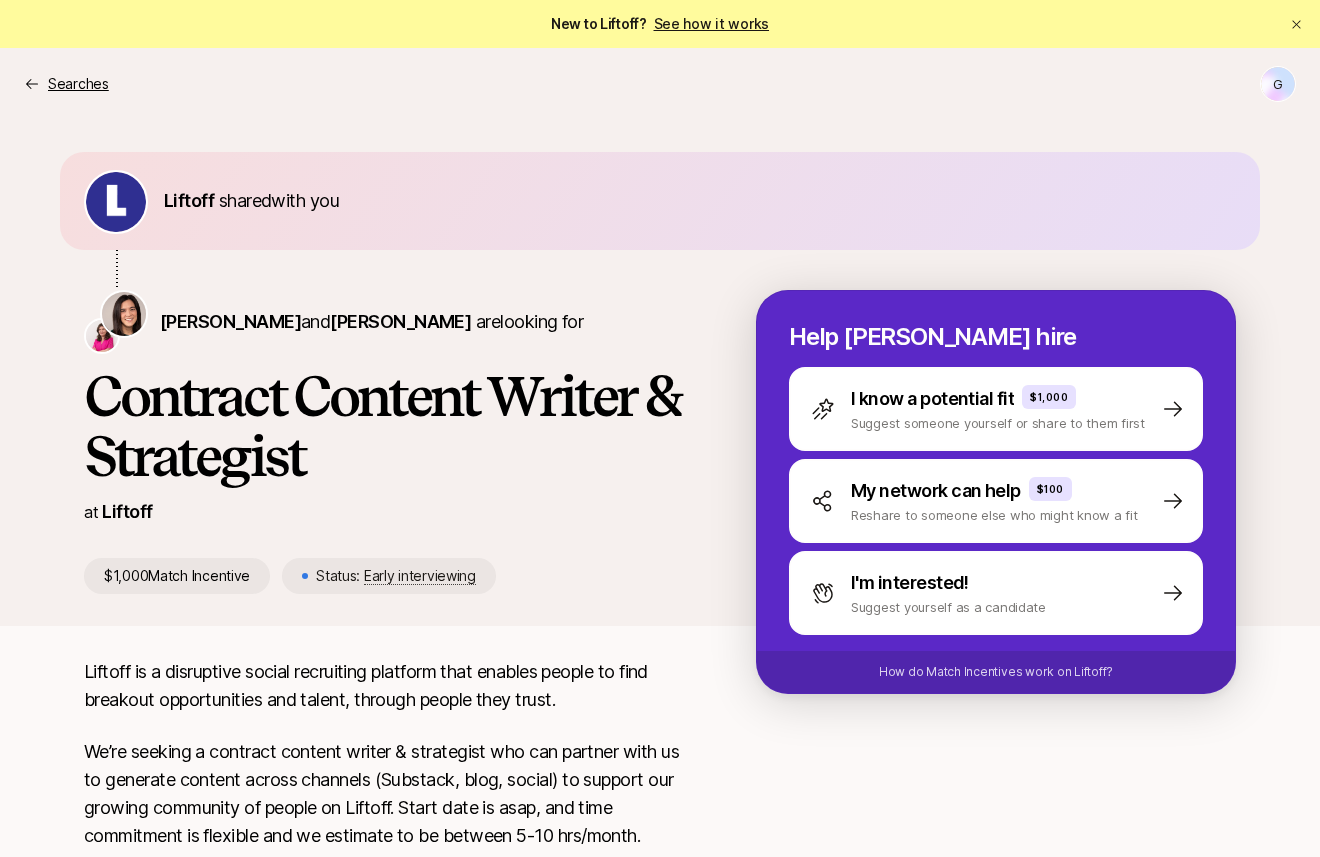 click on "Searches" at bounding box center (78, 84) 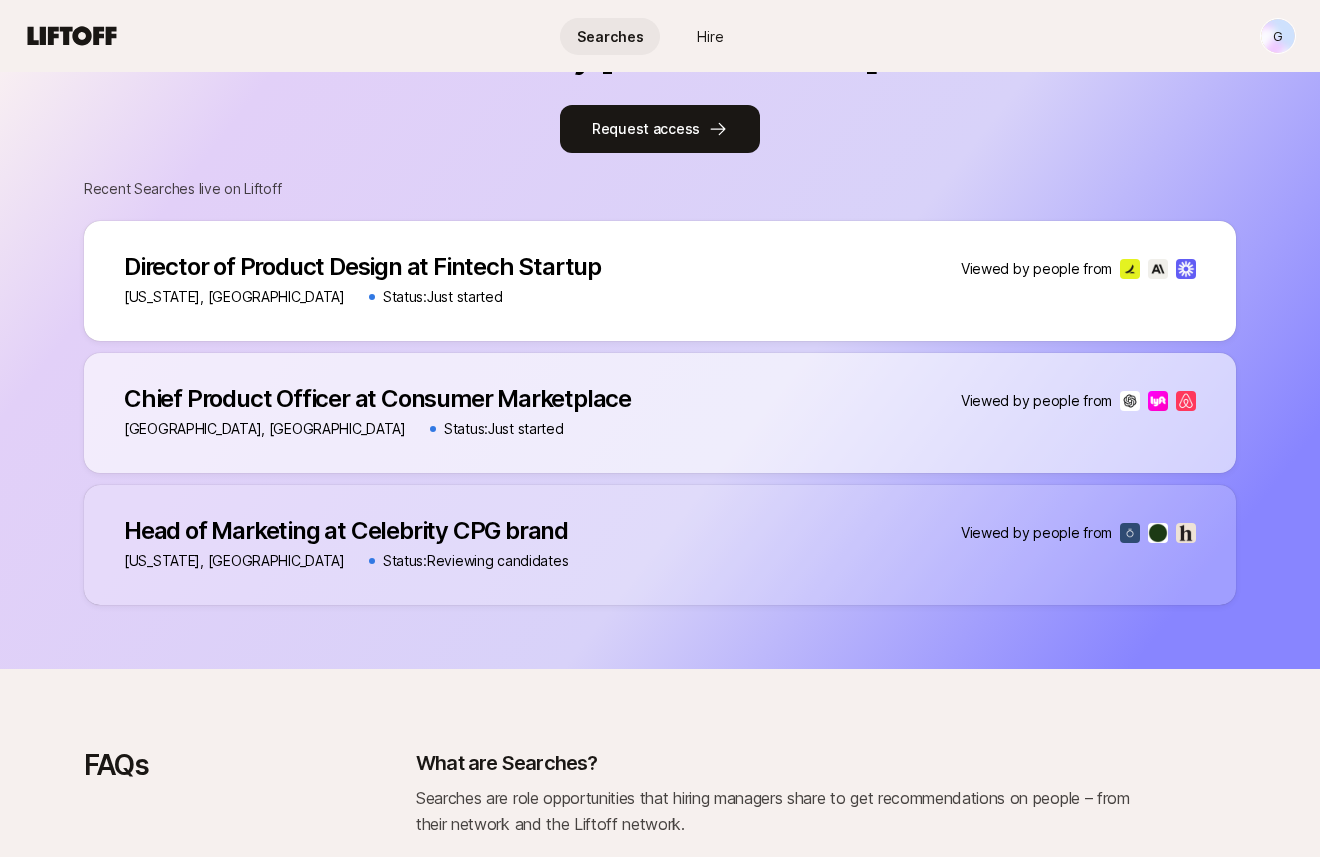 scroll, scrollTop: 935, scrollLeft: 0, axis: vertical 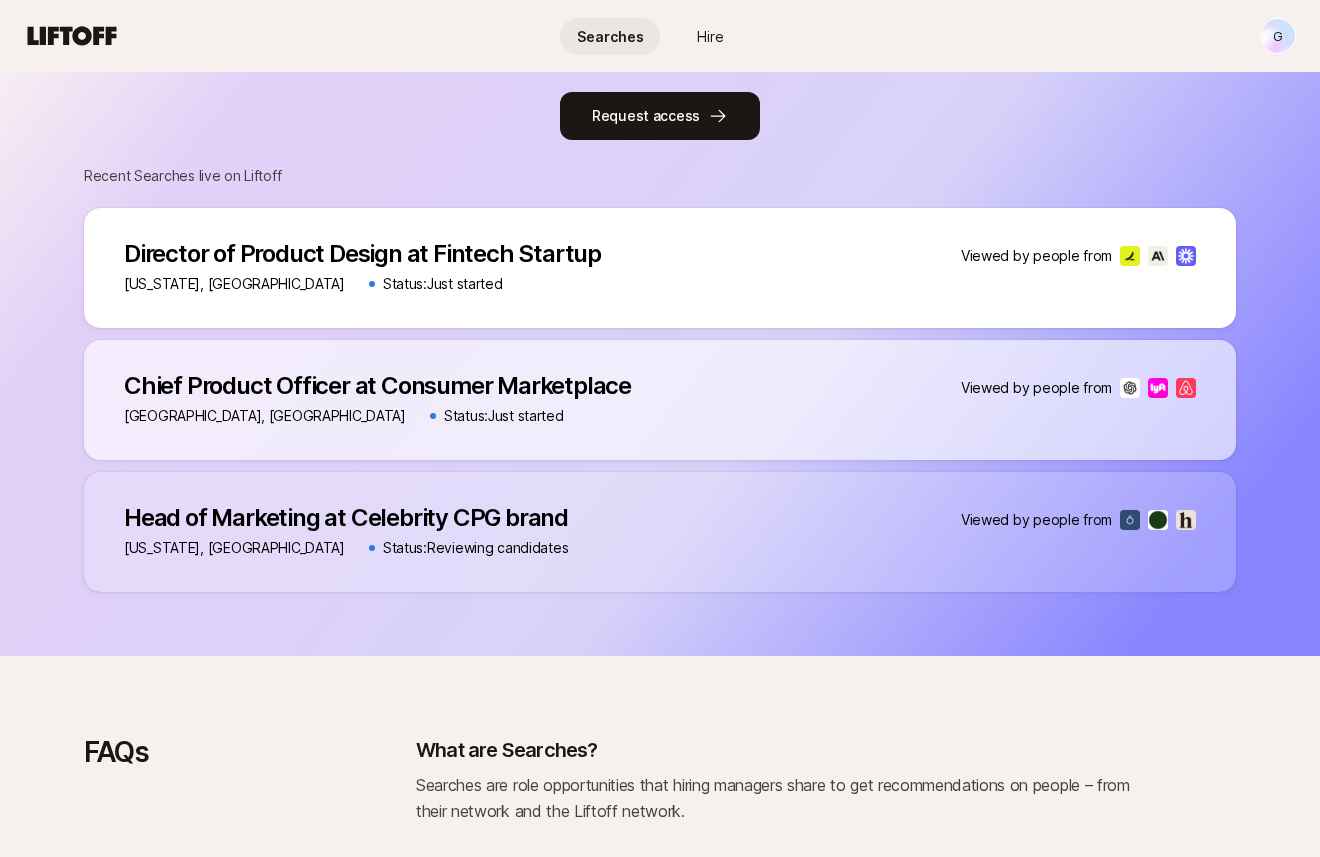click on "Head of Marketing at Celebrity CPG brand" at bounding box center (346, 518) 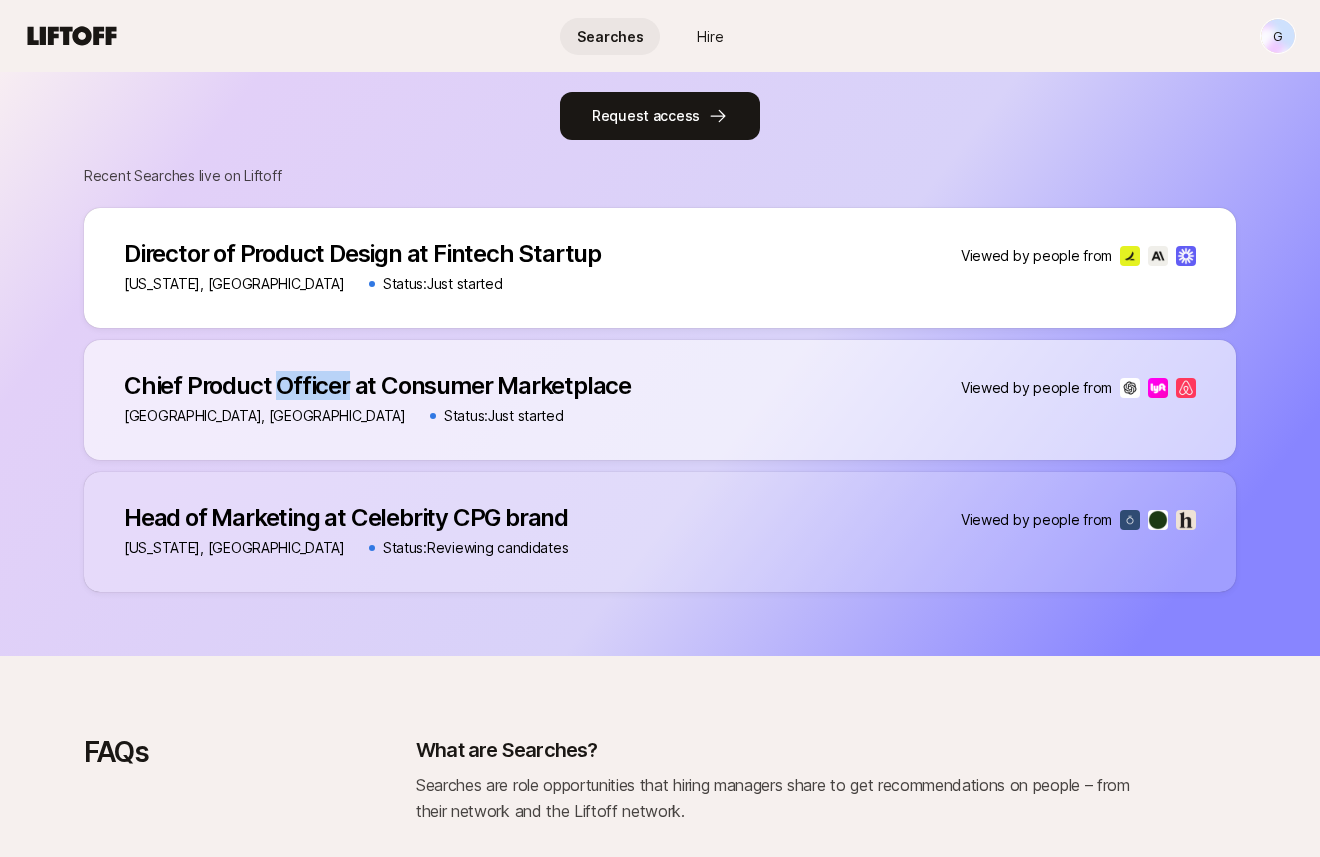 click on "Chief Product Officer at Consumer Marketplace" at bounding box center (377, 386) 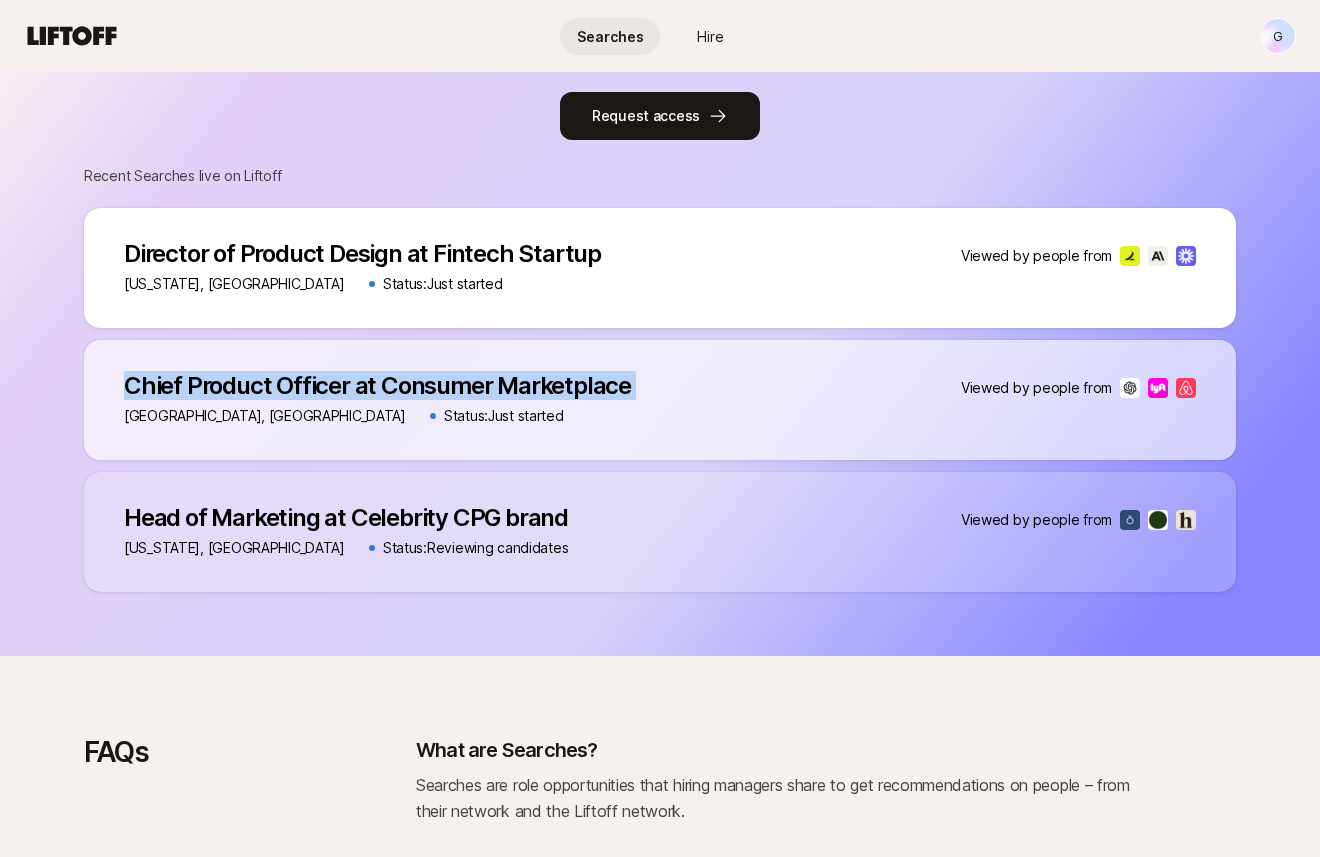 click on "Chief Product Officer at Consumer Marketplace" at bounding box center (377, 386) 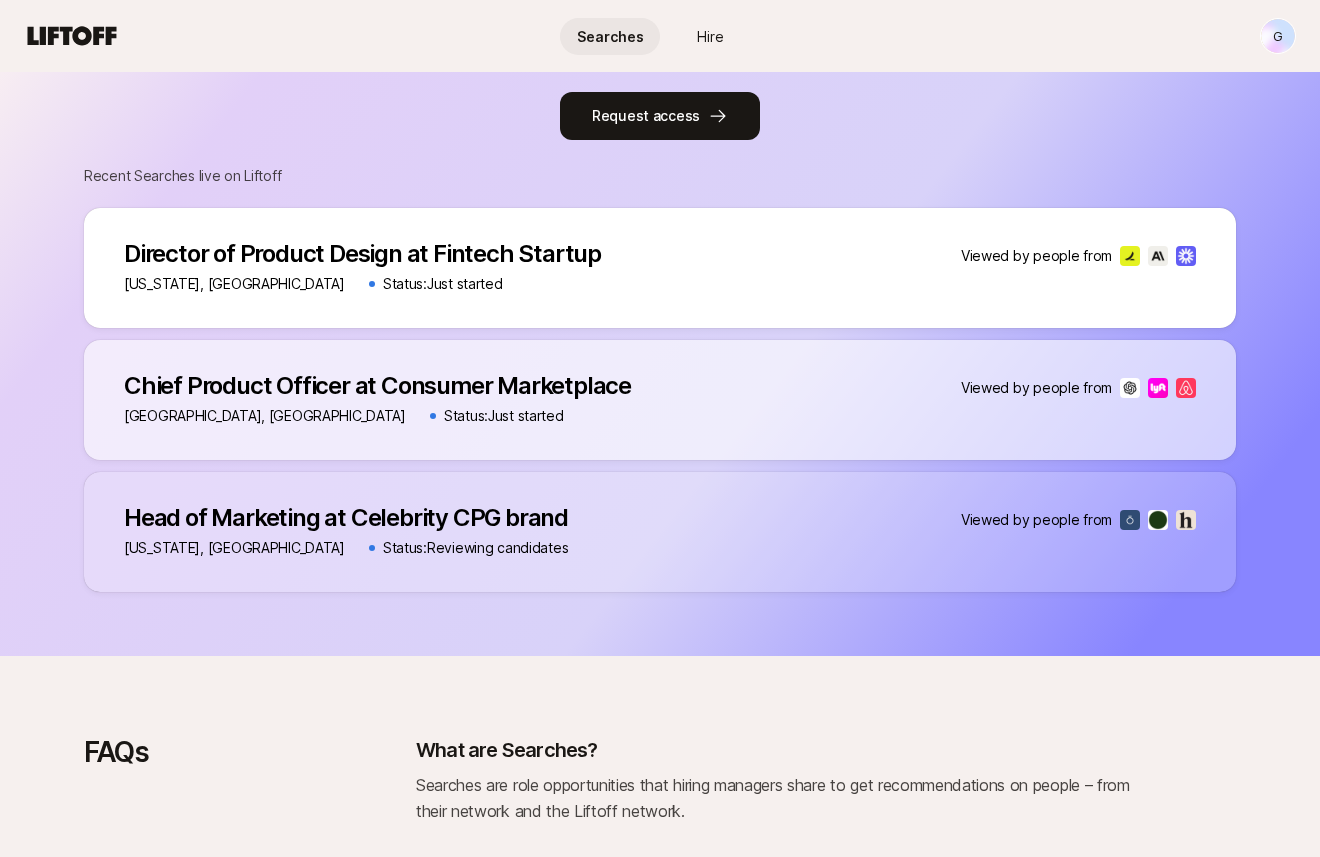 click on "Status:  Just started" at bounding box center [497, 416] 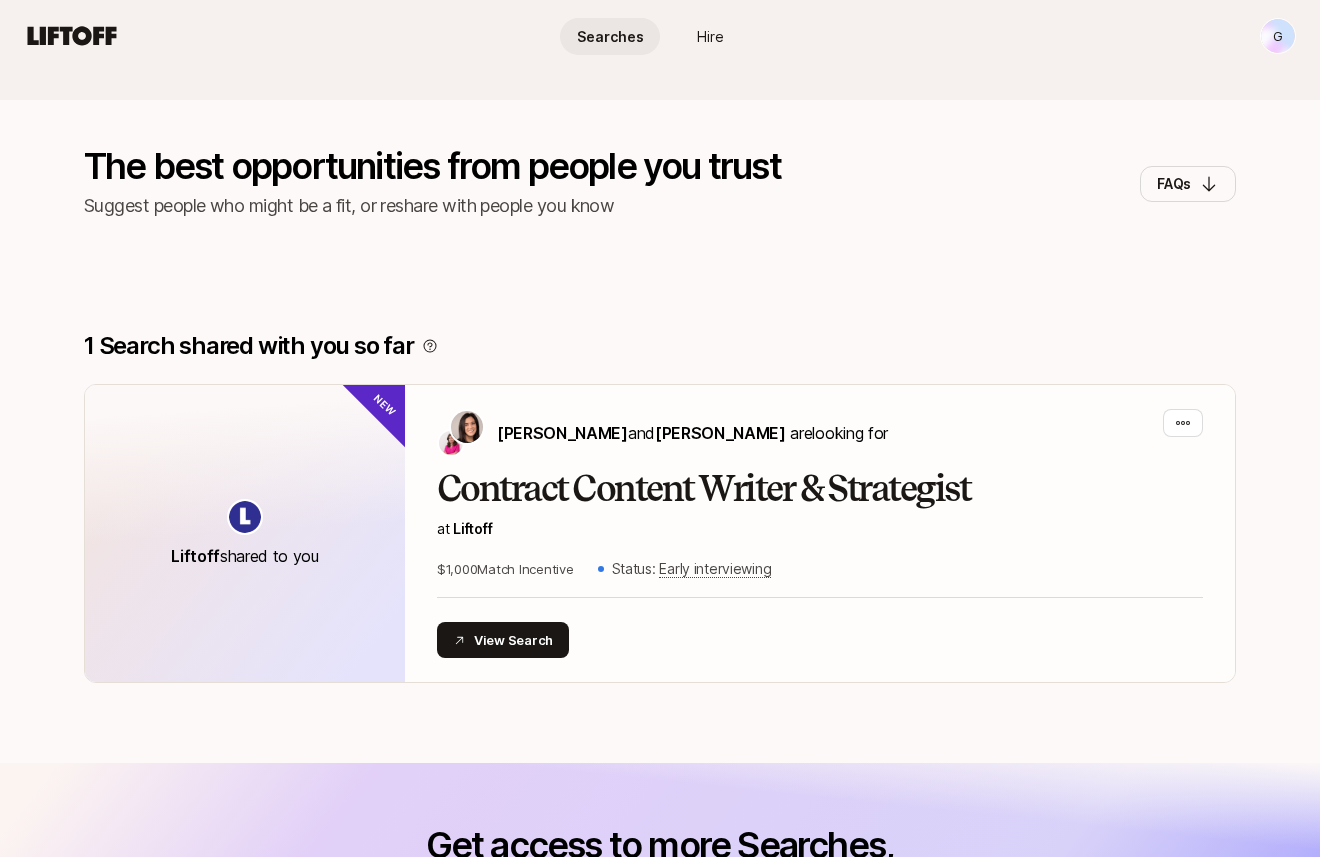 scroll, scrollTop: 0, scrollLeft: 0, axis: both 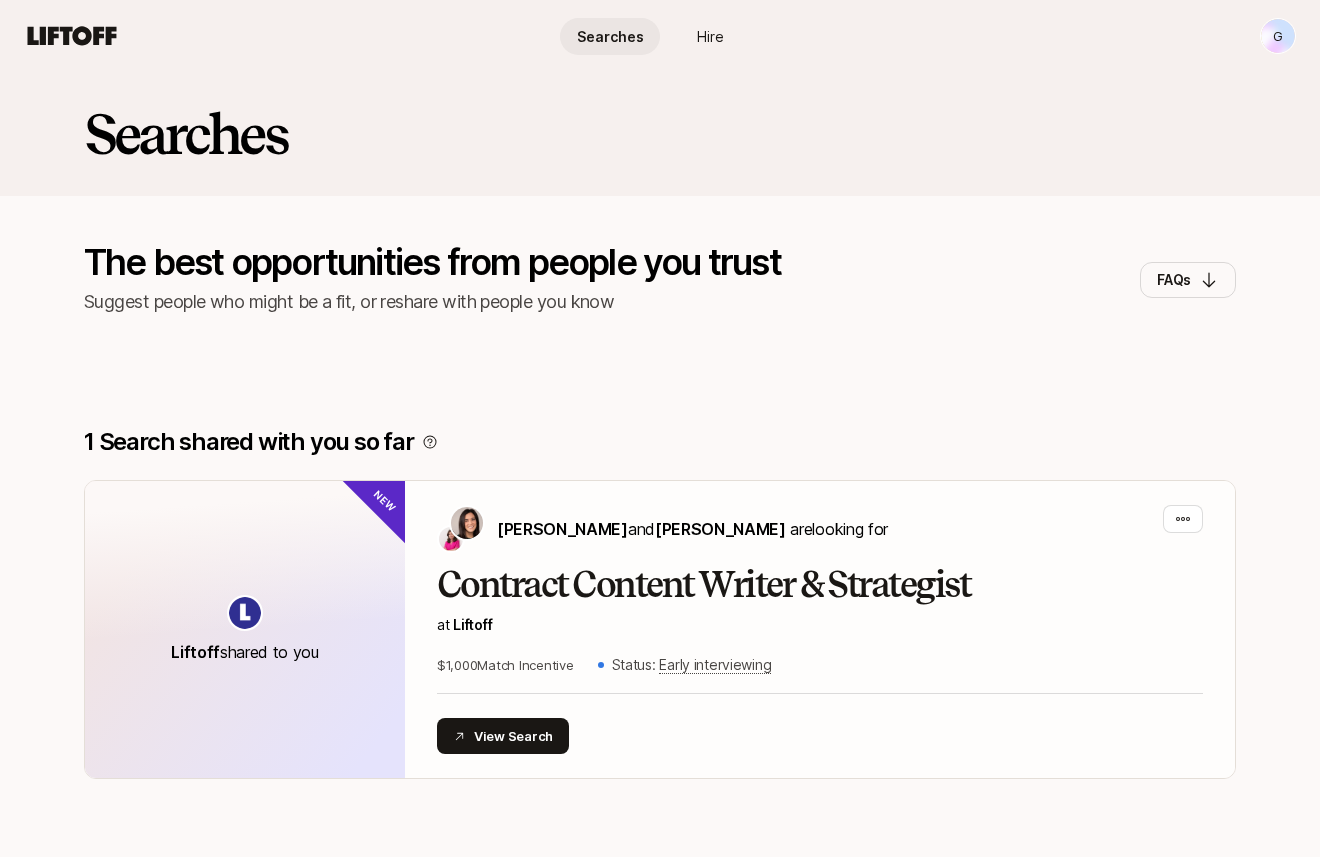 click on "Searches The best opportunities from people you trust Suggest people who might be a fit, or reshare with people you know FAQs" at bounding box center [660, 218] 